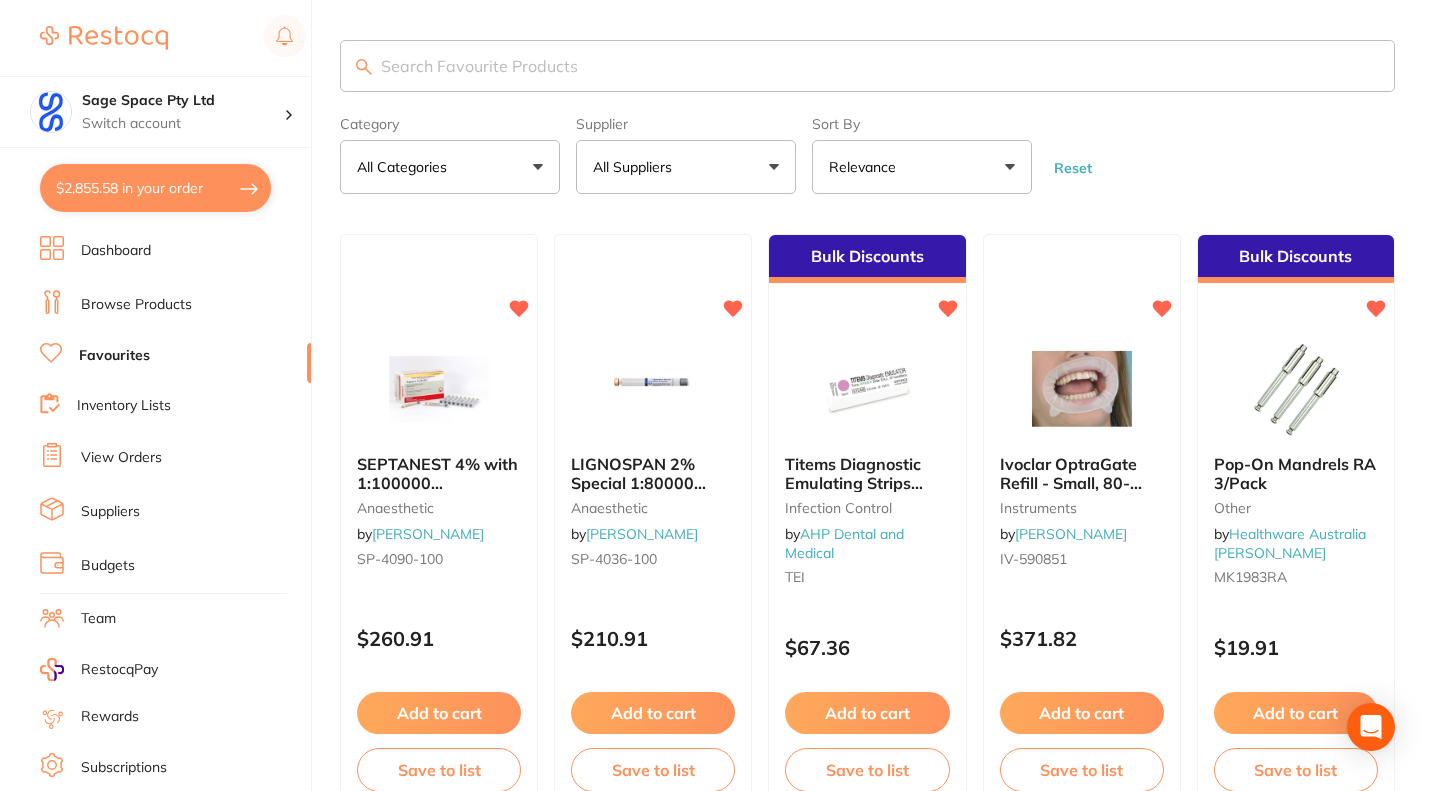 scroll, scrollTop: 0, scrollLeft: 0, axis: both 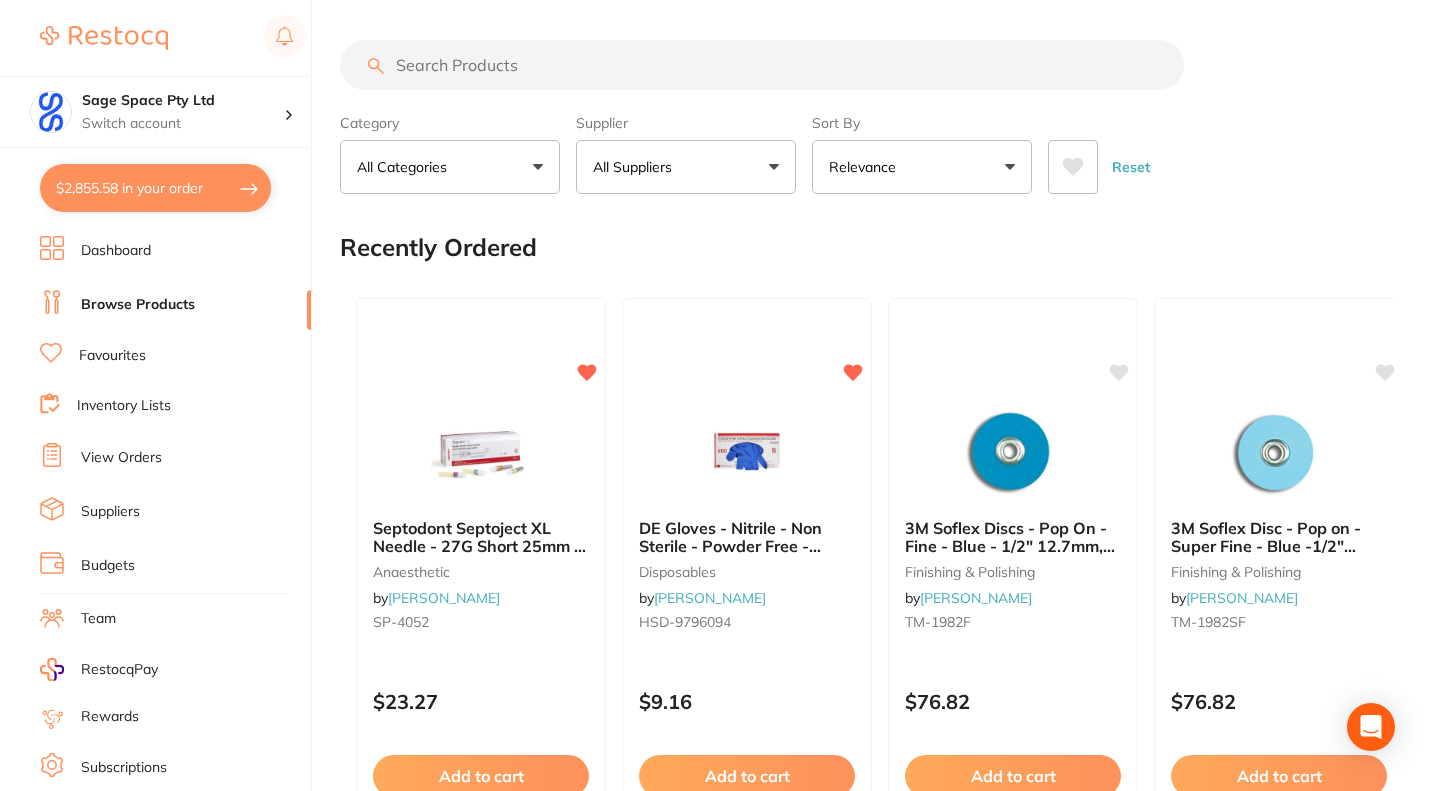 click on "Favourites" at bounding box center (112, 356) 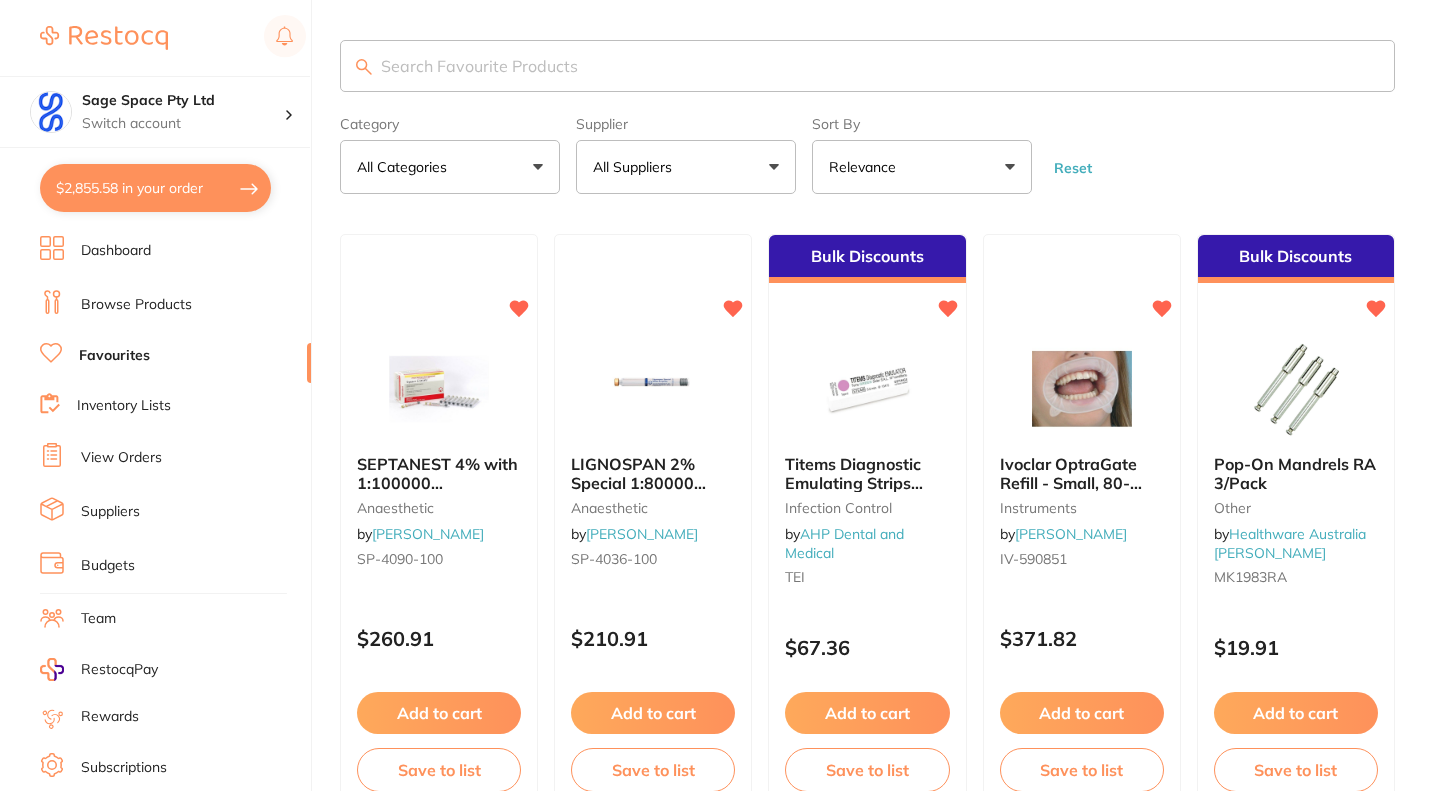 click on "All Suppliers" at bounding box center (686, 167) 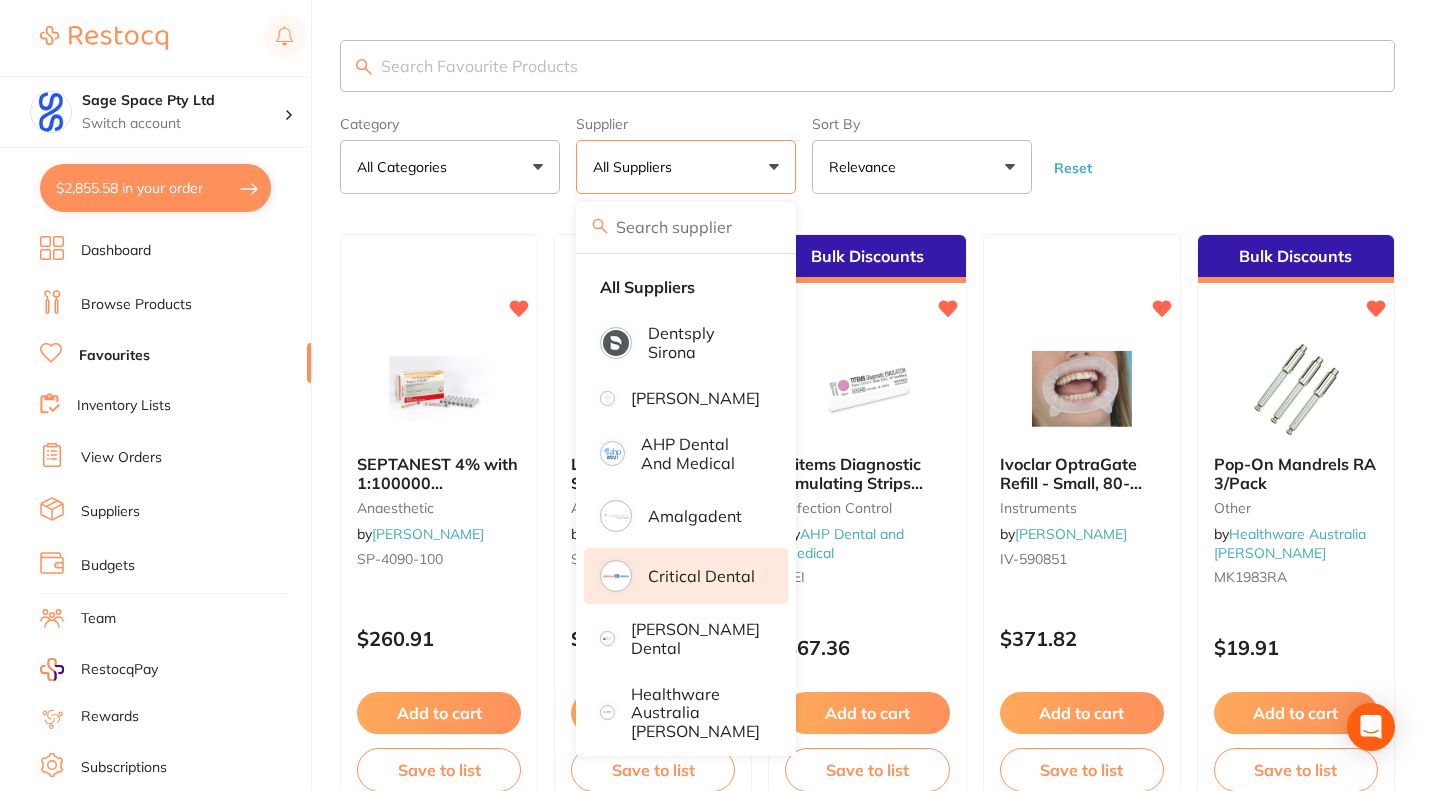 scroll, scrollTop: 200, scrollLeft: 0, axis: vertical 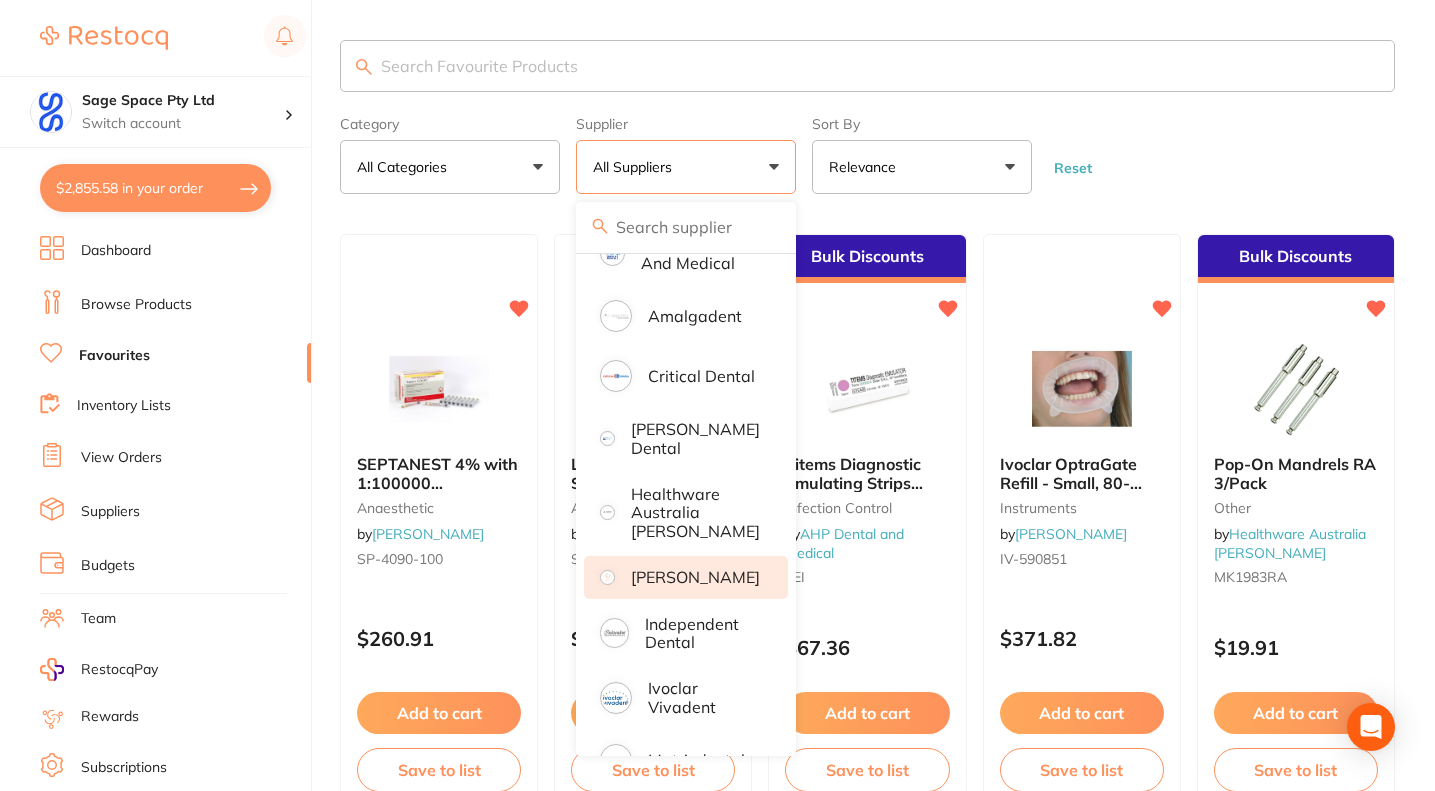 click on "[PERSON_NAME]" at bounding box center [695, 577] 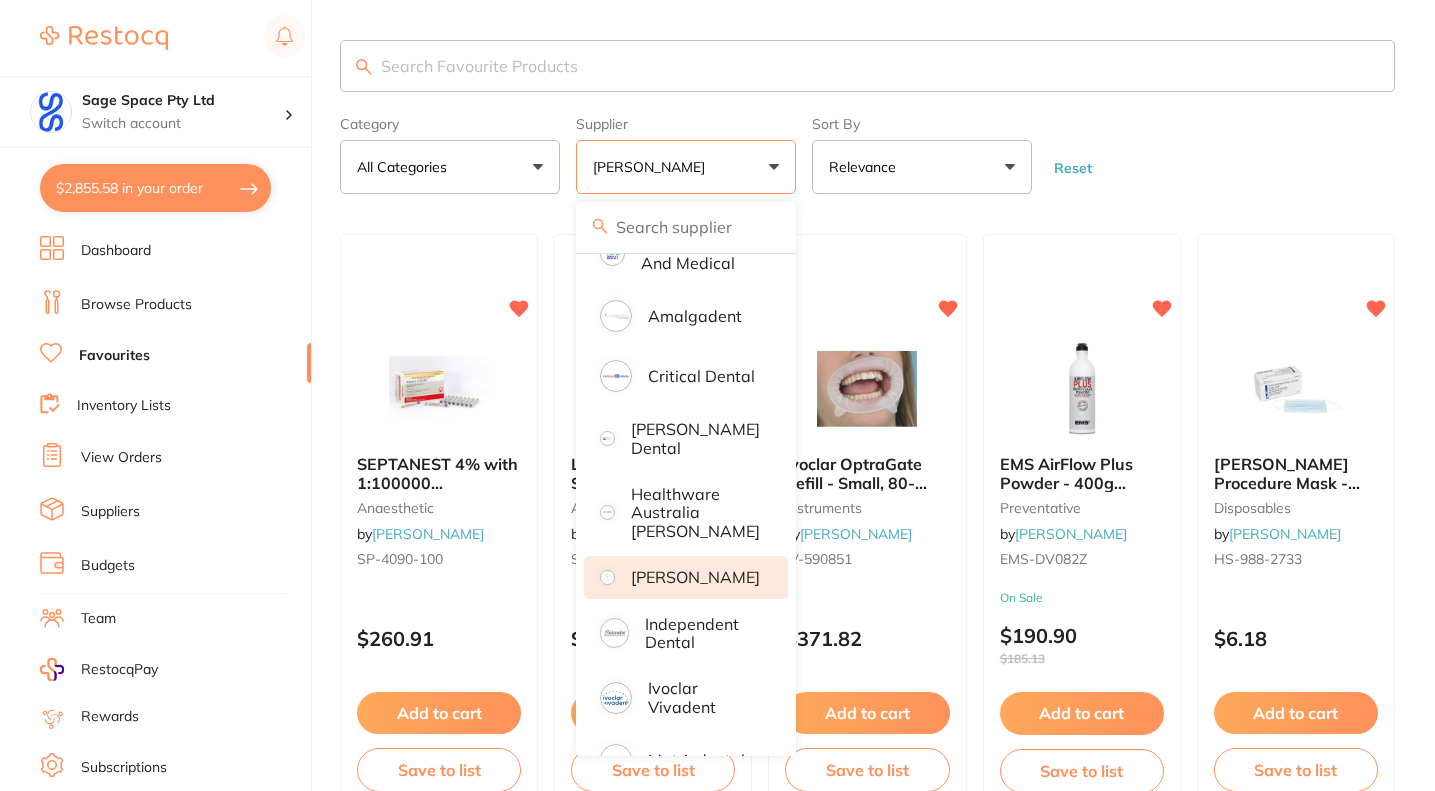 click on "Category All Categories All Categories anaesthetic crown & bridge disposables endodontics finishing & polishing impression infection control instruments laboratory orthodontics preventative restorative & cosmetic Clear Category   false    All Categories Category All Categories anaesthetic crown & bridge disposables endodontics finishing & polishing impression infection control instruments laboratory orthodontics preventative restorative & cosmetic Supplier [PERSON_NAME] All Suppliers Dentsply [PERSON_NAME] Dental AHP Dental and Medical Amalgadent Critical Dental [PERSON_NAME] Dental Healthware [GEOGRAPHIC_DATA] [PERSON_NAME] [PERSON_NAME] Independent Dental Ivoclar Vivadent Matrixdental Numedical Clear Supplier   true    [PERSON_NAME] Supplier All Suppliers Dentsply [PERSON_NAME] Dental AHP Dental and Medical Amalgadent Critical Dental [PERSON_NAME] Dental Healthware [GEOGRAPHIC_DATA] [PERSON_NAME] [PERSON_NAME] Independent Dental Ivoclar Vivadent Matrixdental Numedical Sort By Relevance Highest Price Lowest Price On Sale Relevance" at bounding box center (867, 151) 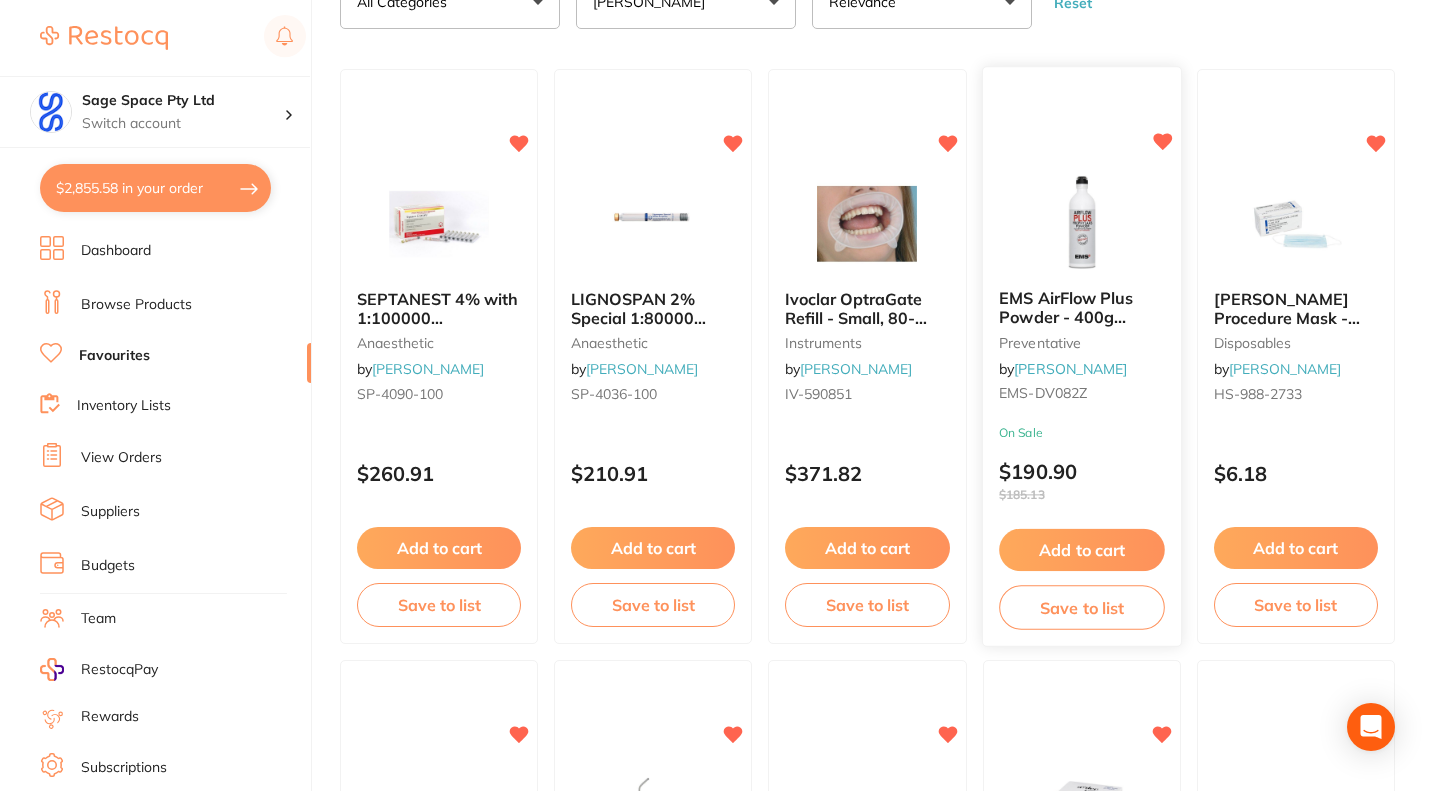 scroll, scrollTop: 200, scrollLeft: 0, axis: vertical 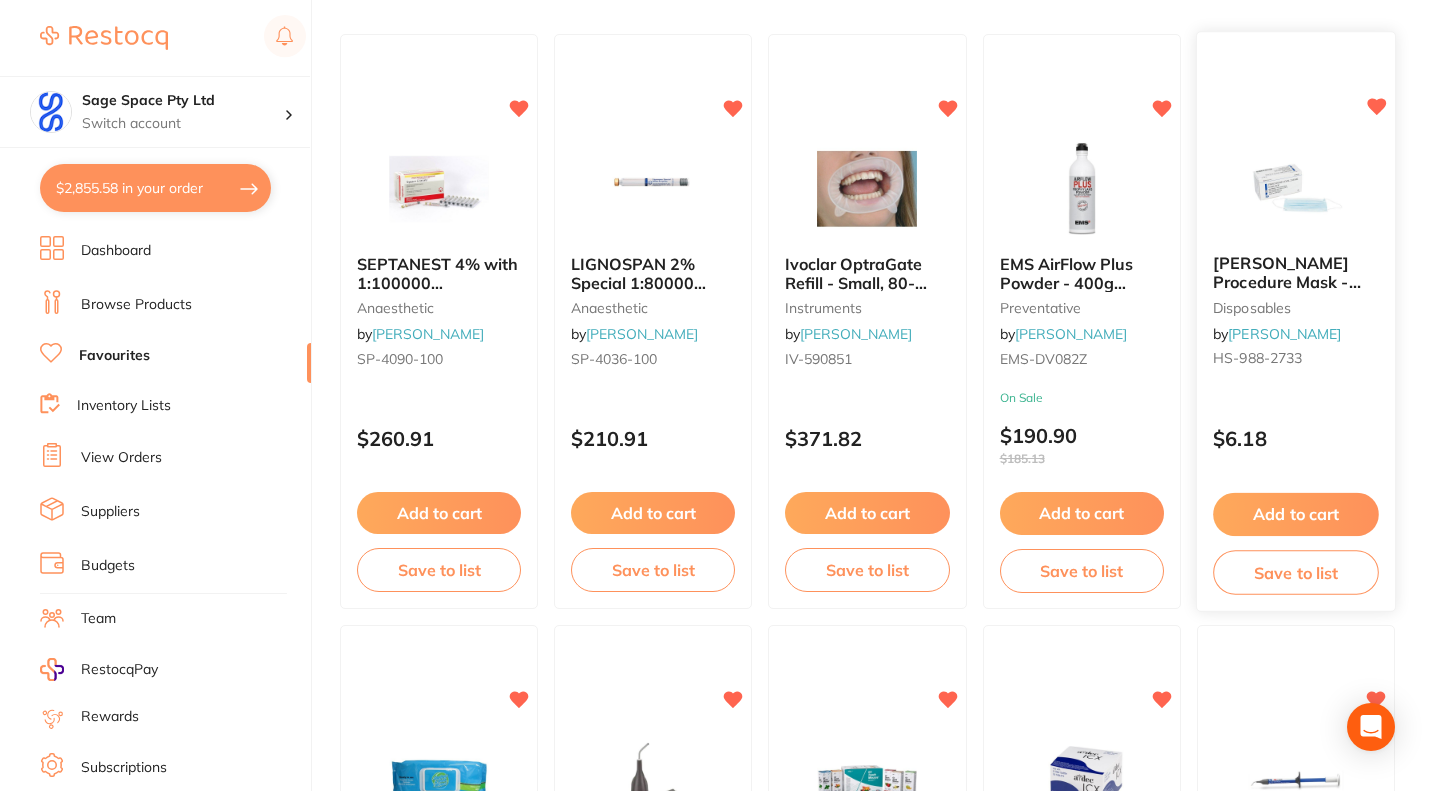 click on "Add to cart" at bounding box center [1296, 514] 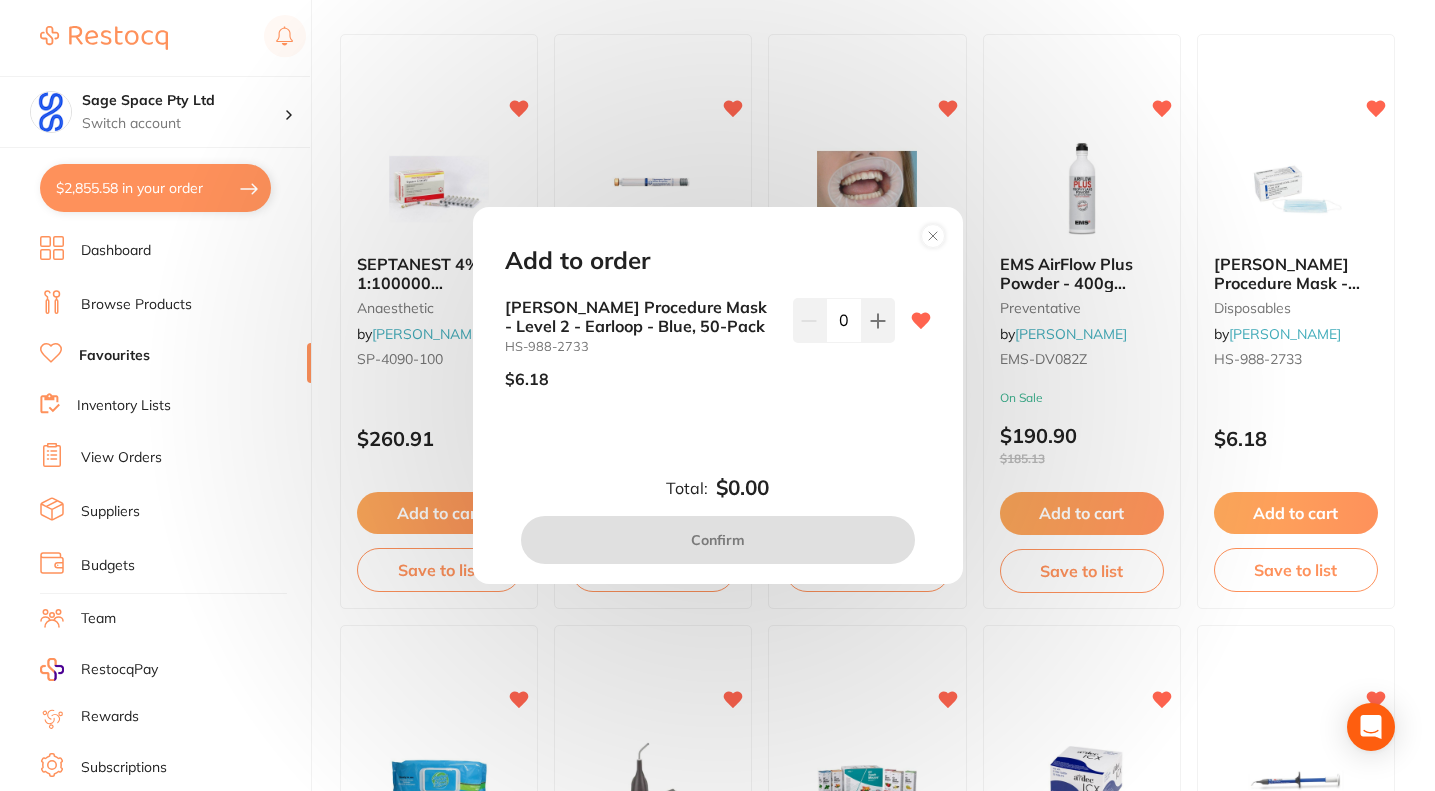 drag, startPoint x: 855, startPoint y: 316, endPoint x: 835, endPoint y: 315, distance: 20.024984 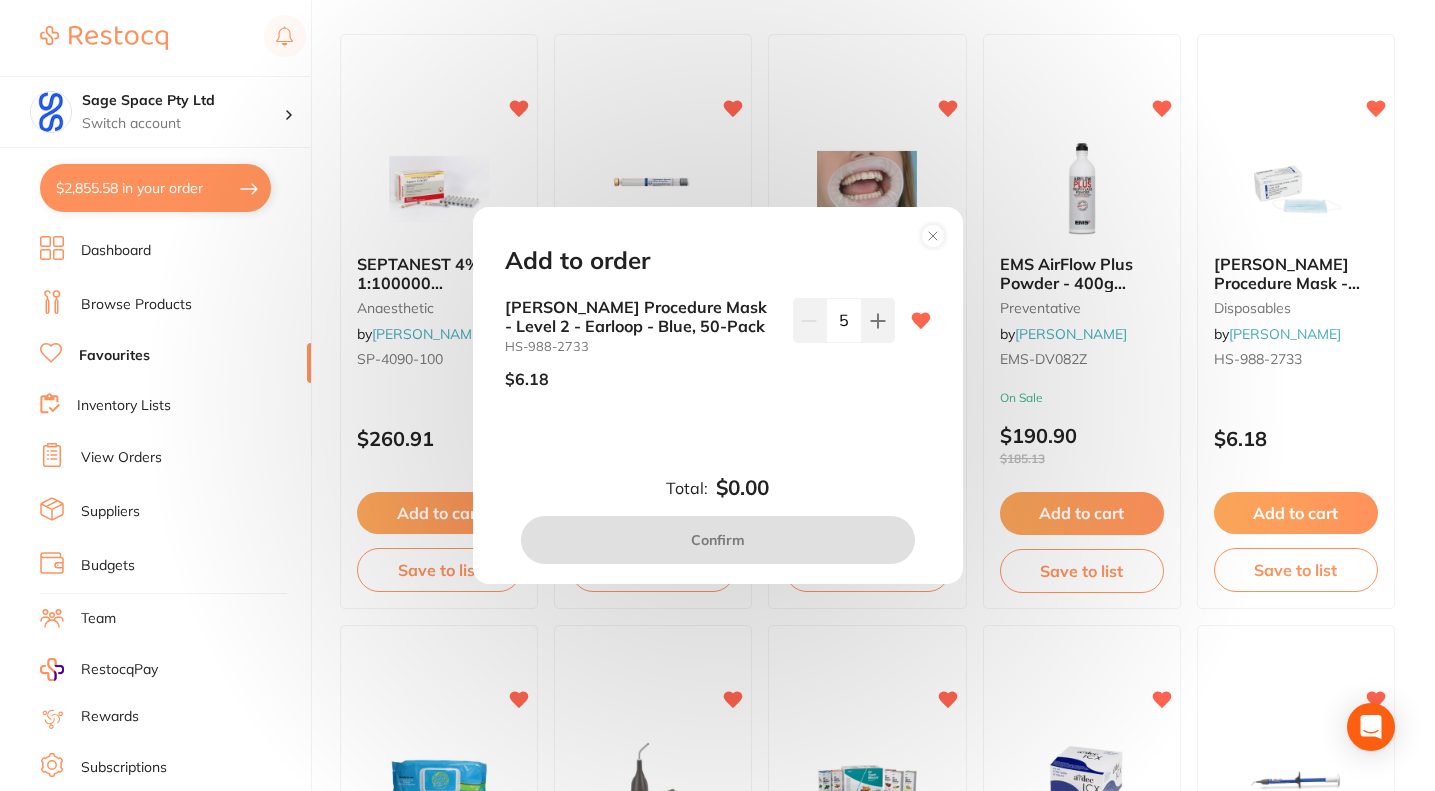 type on "5" 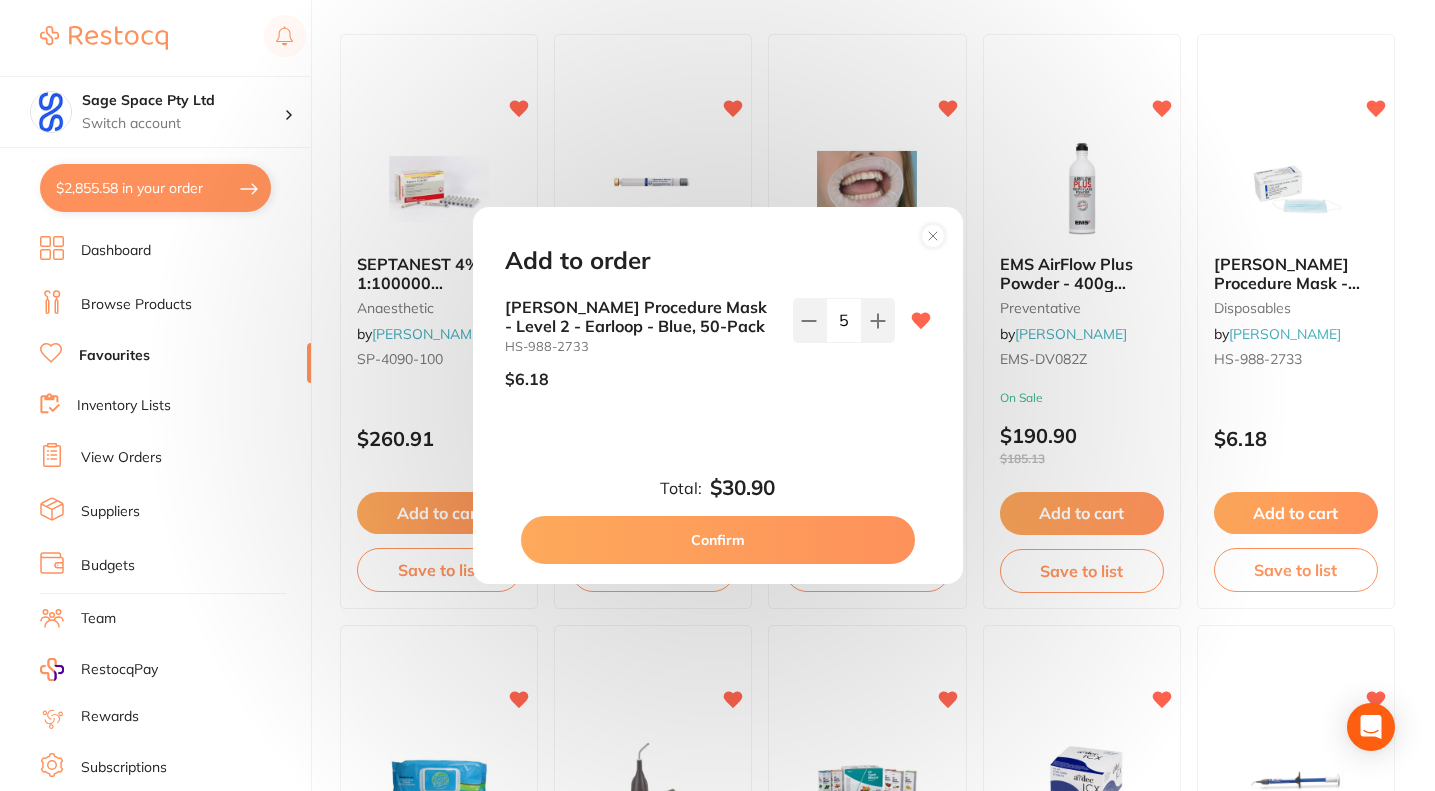 click on "Confirm" at bounding box center (718, 540) 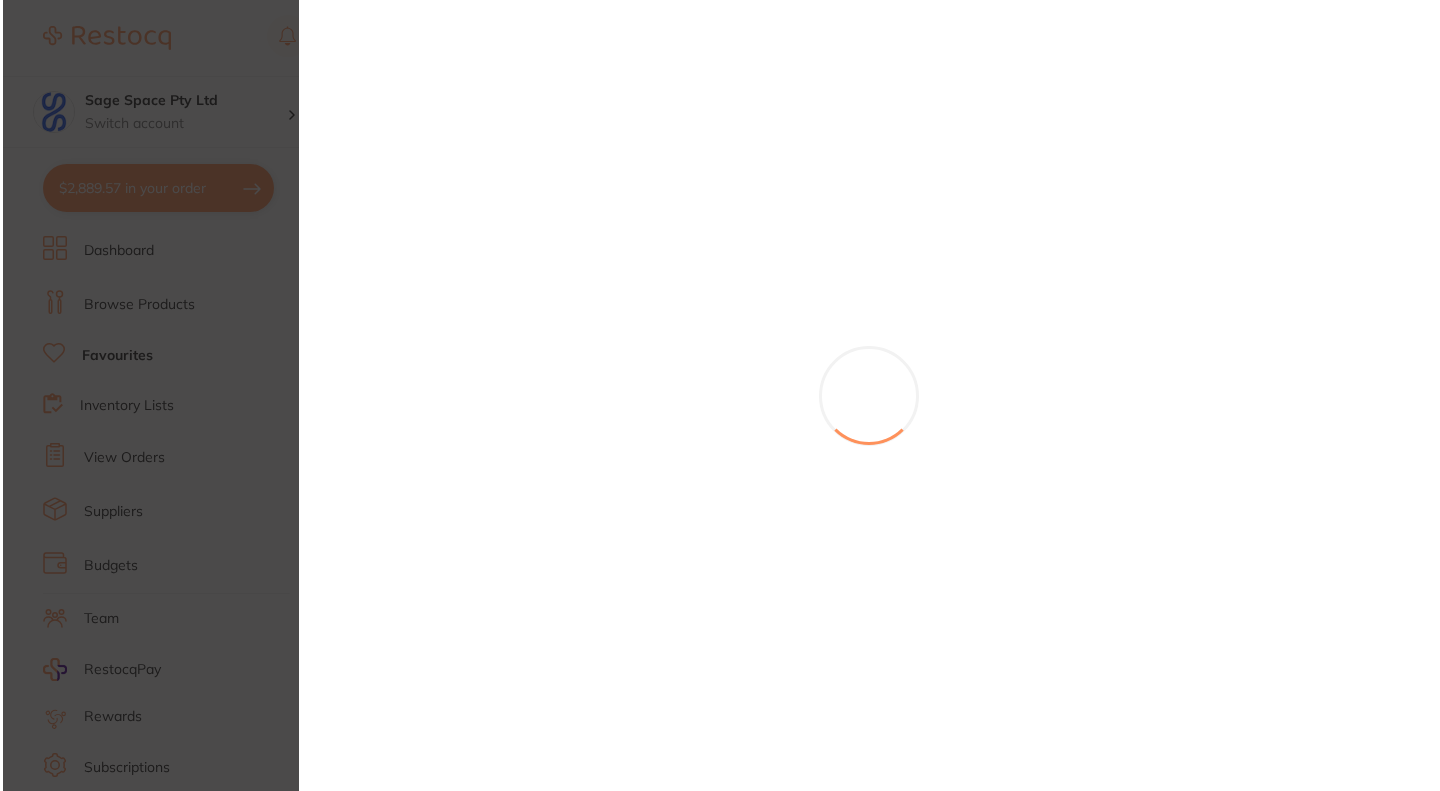 scroll, scrollTop: 0, scrollLeft: 0, axis: both 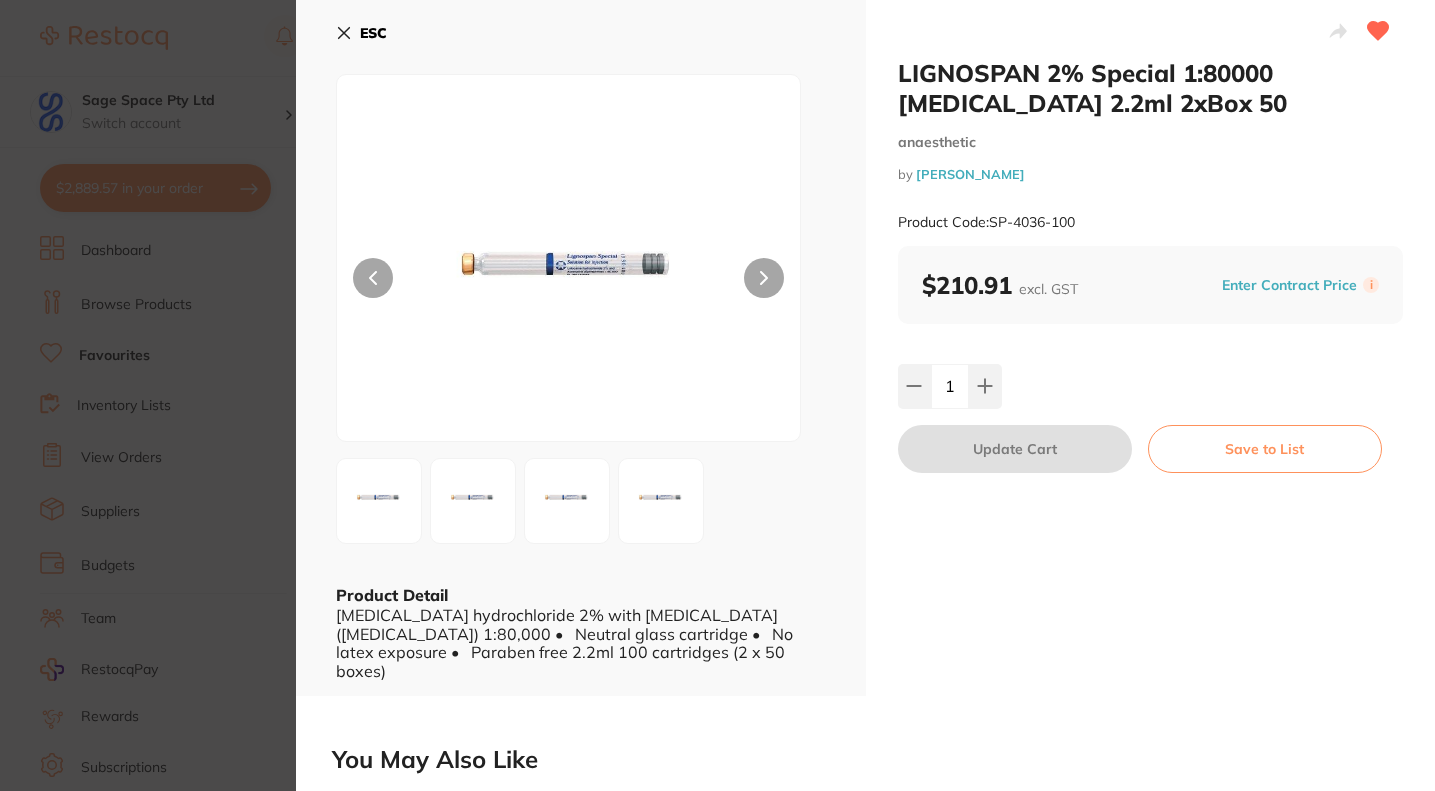 click 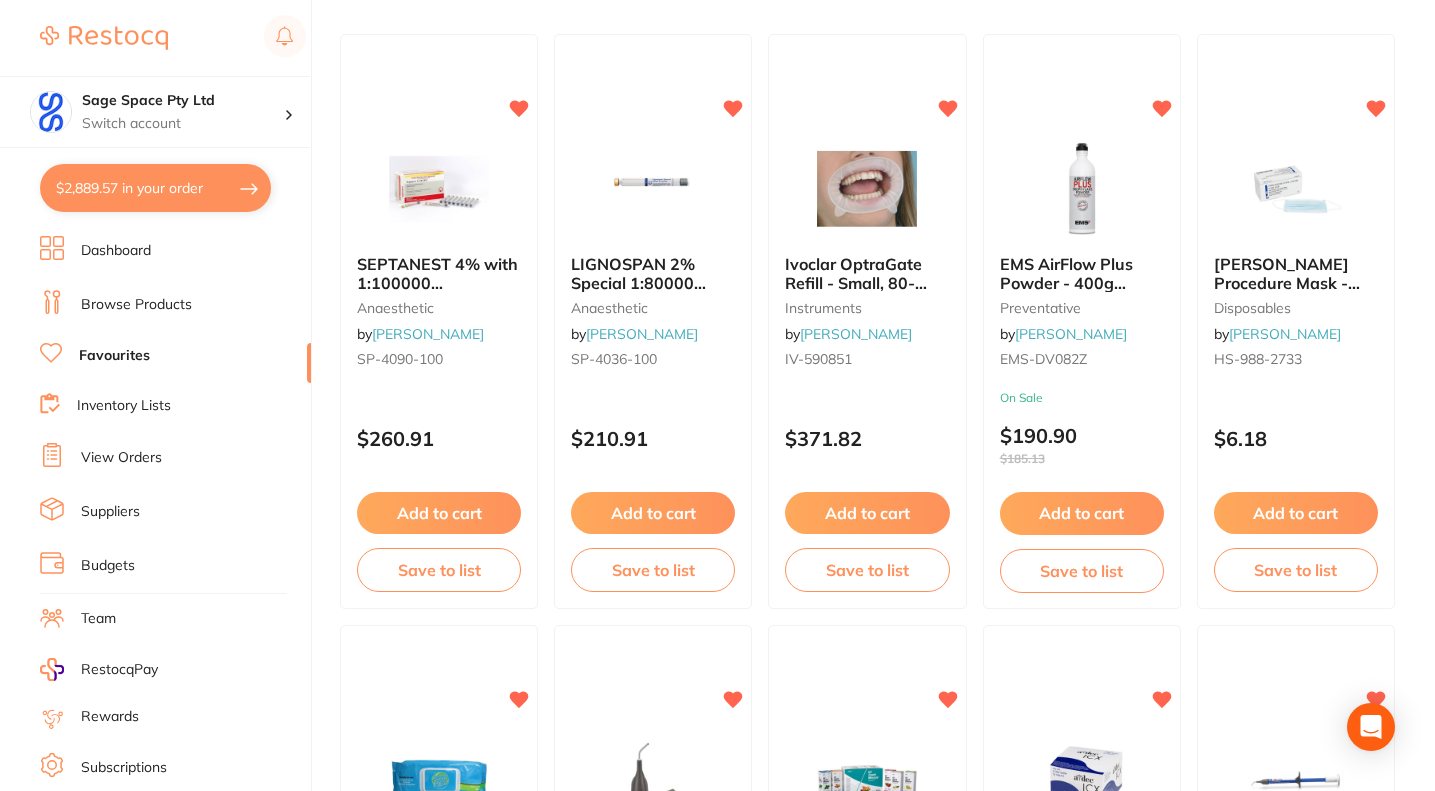 click on "$2,889.57 Sage Space Pty Ltd Switch account Sage Space Pty Ltd $2,889.57   in your order Dashboard Browse Products Favourites Inventory Lists View Orders Suppliers Budgets Team RestocqPay Rewards Subscriptions Account Support Log Out Category All Categories All Categories anaesthetic crown & bridge disposables endodontics finishing & polishing impression infection control instruments laboratory orthodontics preventative restorative & cosmetic Clear Category   false    All Categories Category All Categories anaesthetic crown & bridge disposables endodontics finishing & polishing impression infection control instruments laboratory orthodontics preventative restorative & cosmetic Supplier [PERSON_NAME] All Suppliers Dentsply [PERSON_NAME] Dental AHP Dental and Medical Amalgadent Critical Dental [PERSON_NAME] Dental Healthware [GEOGRAPHIC_DATA] [PERSON_NAME] [PERSON_NAME] Independent Dental Ivoclar Vivadent Matrixdental Numedical Clear Supplier   false    [PERSON_NAME] Supplier All Suppliers Dentsply [PERSON_NAME] Dental" at bounding box center (717, 195) 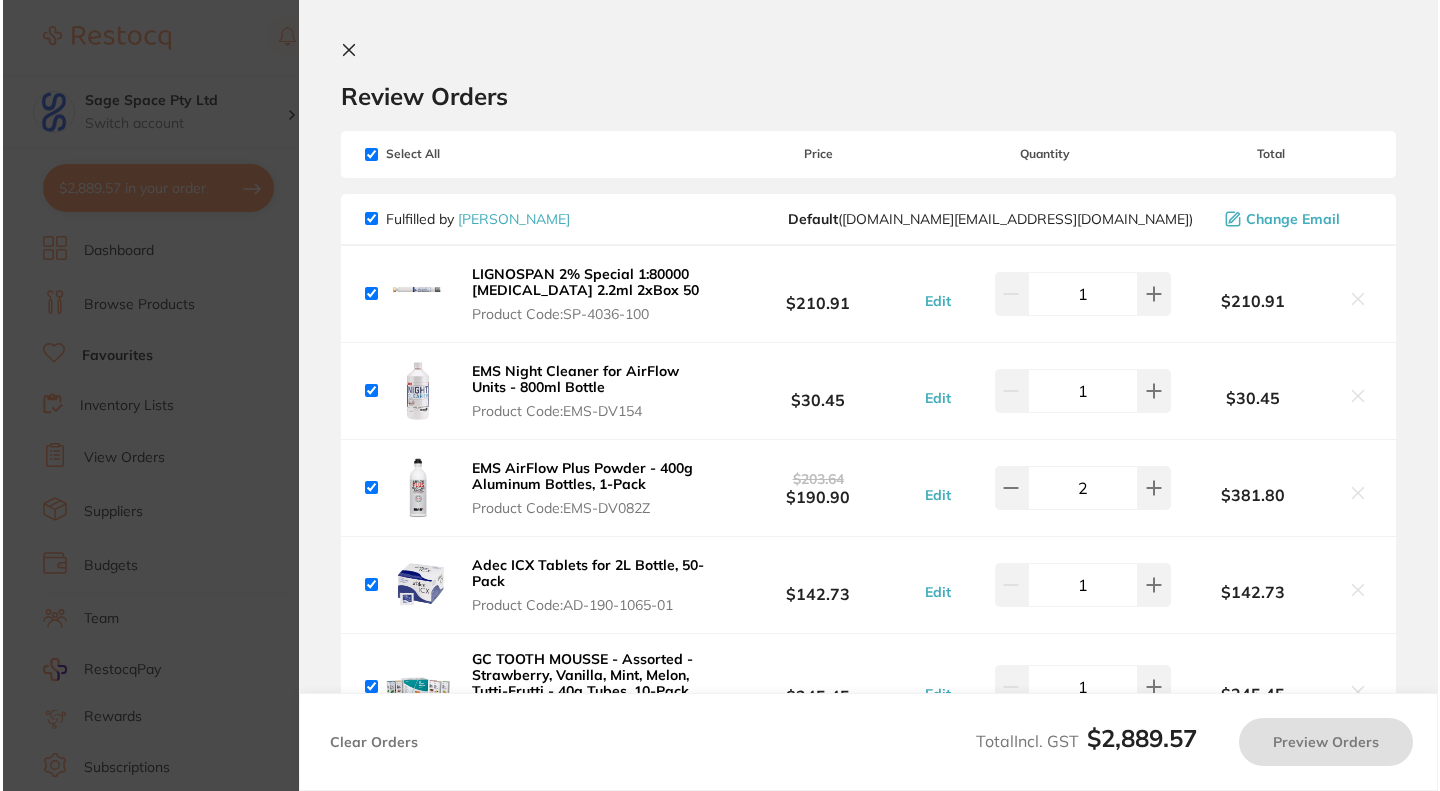 scroll, scrollTop: 0, scrollLeft: 0, axis: both 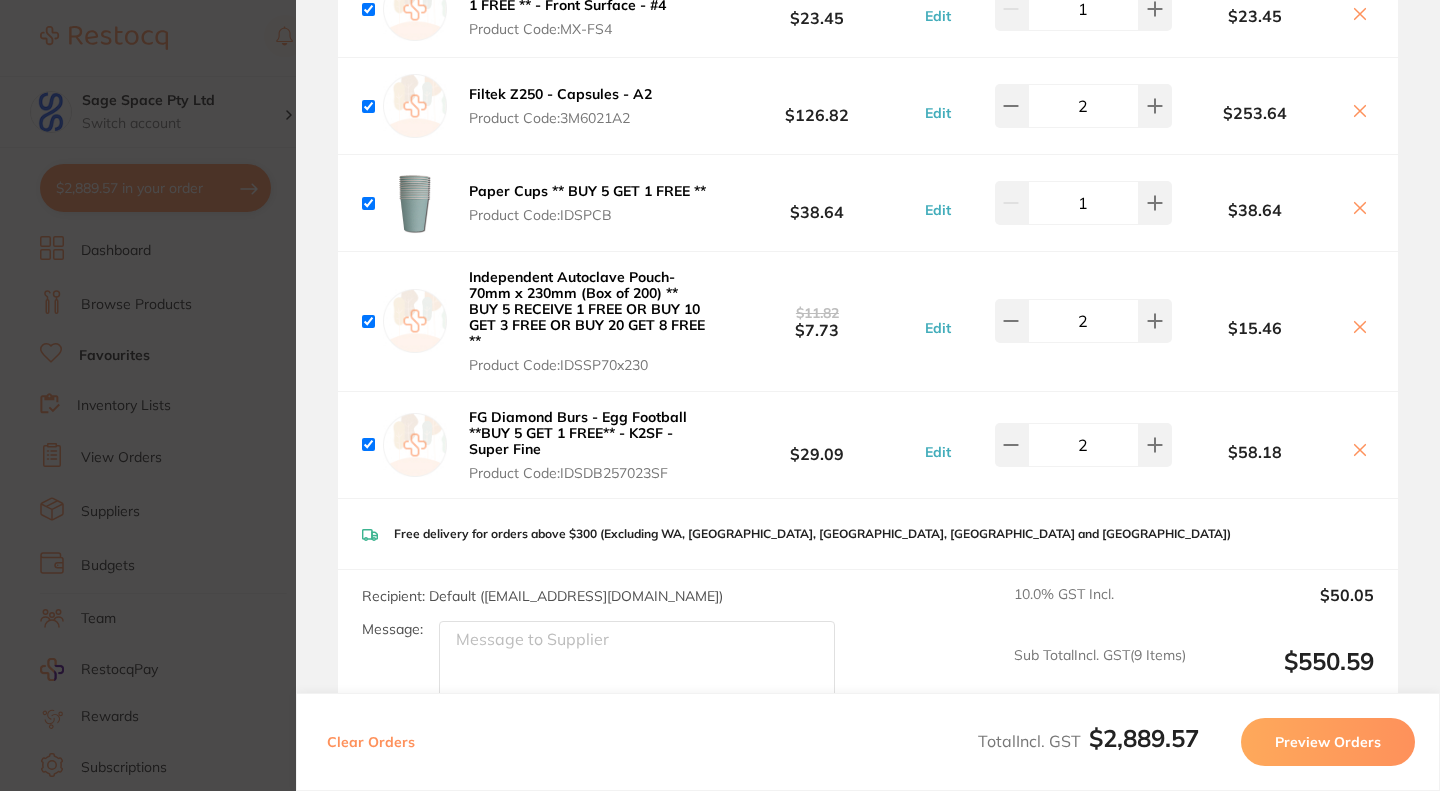 click on "Independent Autoclave Pouch- 70mm x 230mm (Box of 200) ** BUY 5 RECEIVE 1 FREE OR BUY 10 GET 3 FREE OR BUY 20 GET 8 FREE **" at bounding box center (587, 309) 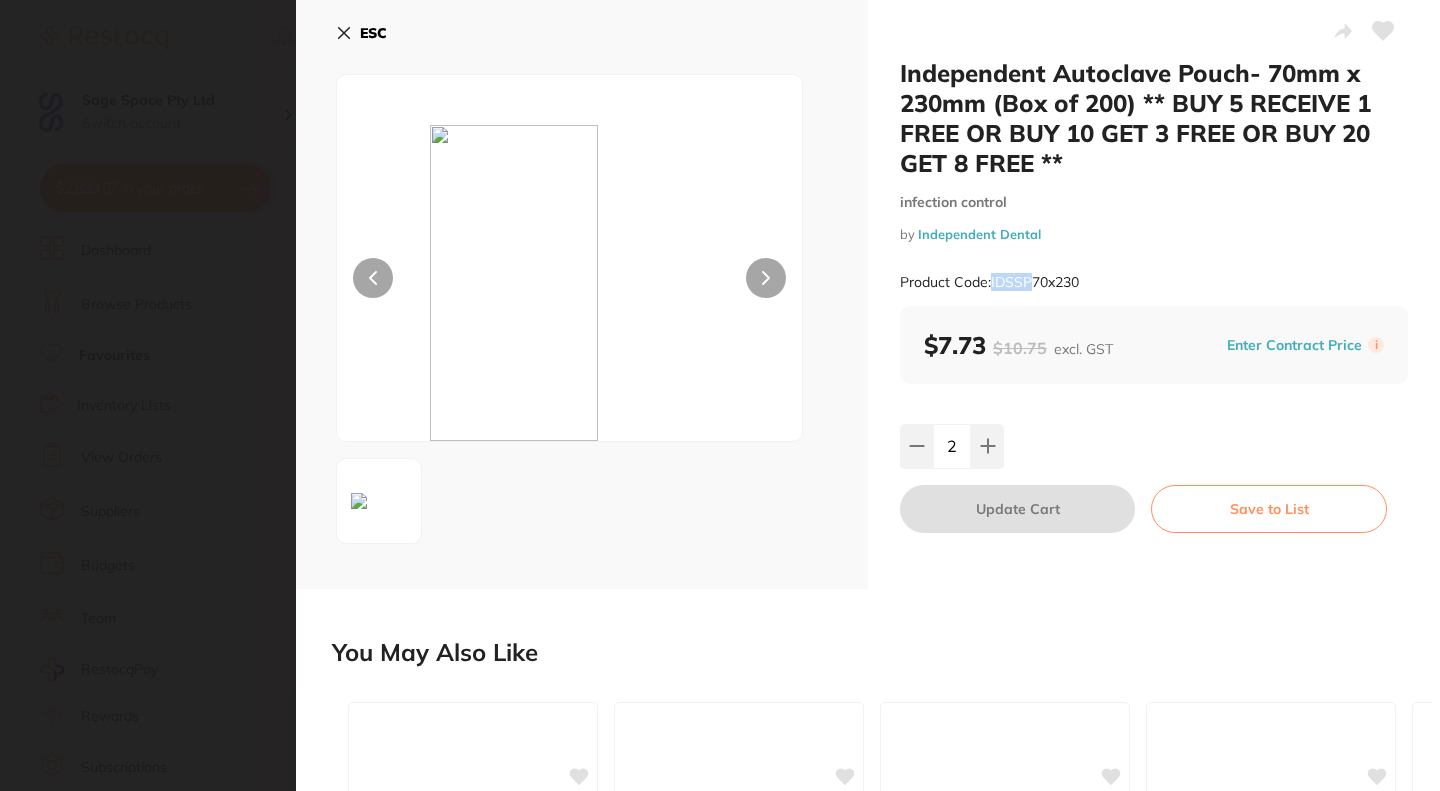 drag, startPoint x: 1033, startPoint y: 280, endPoint x: 992, endPoint y: 278, distance: 41.04875 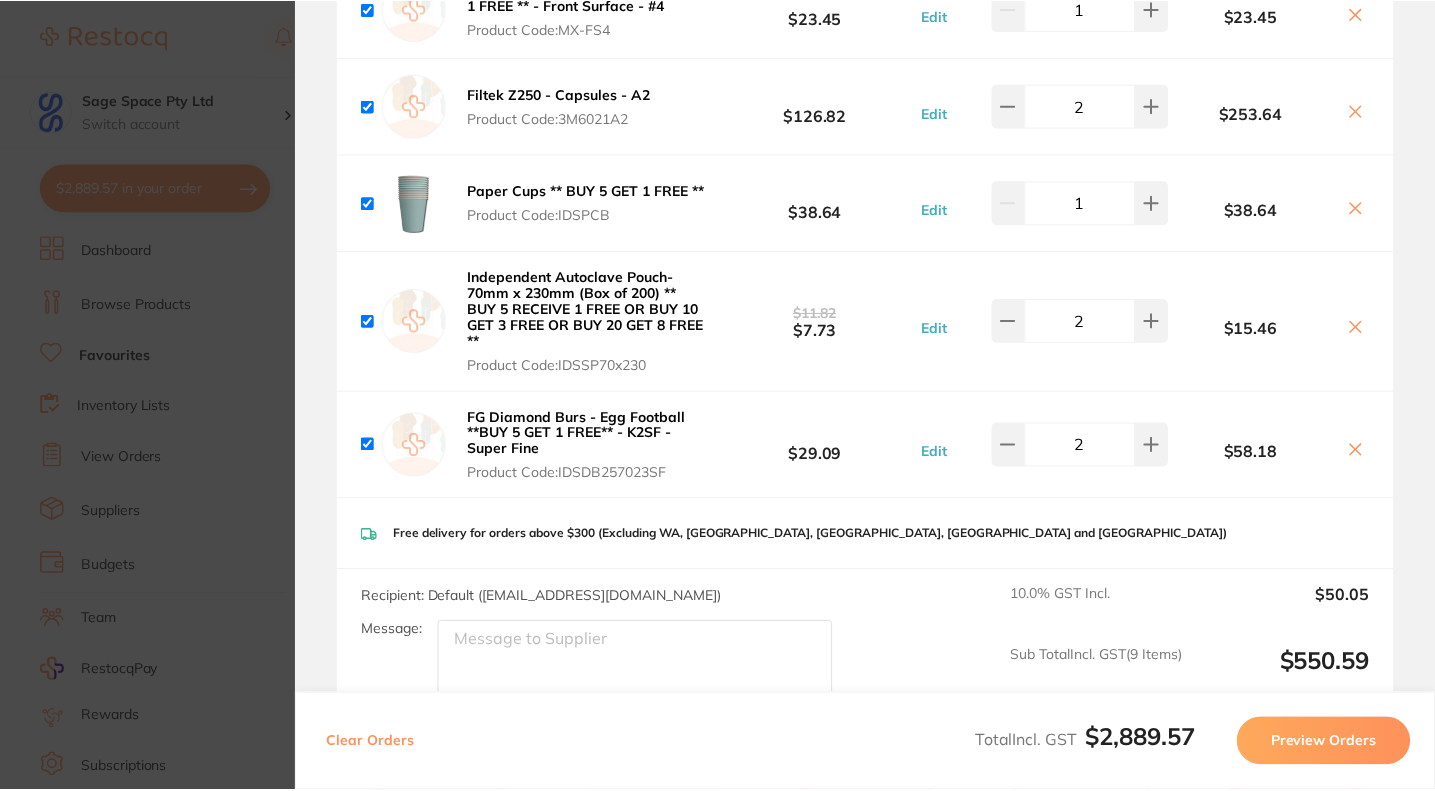 scroll, scrollTop: 200, scrollLeft: 0, axis: vertical 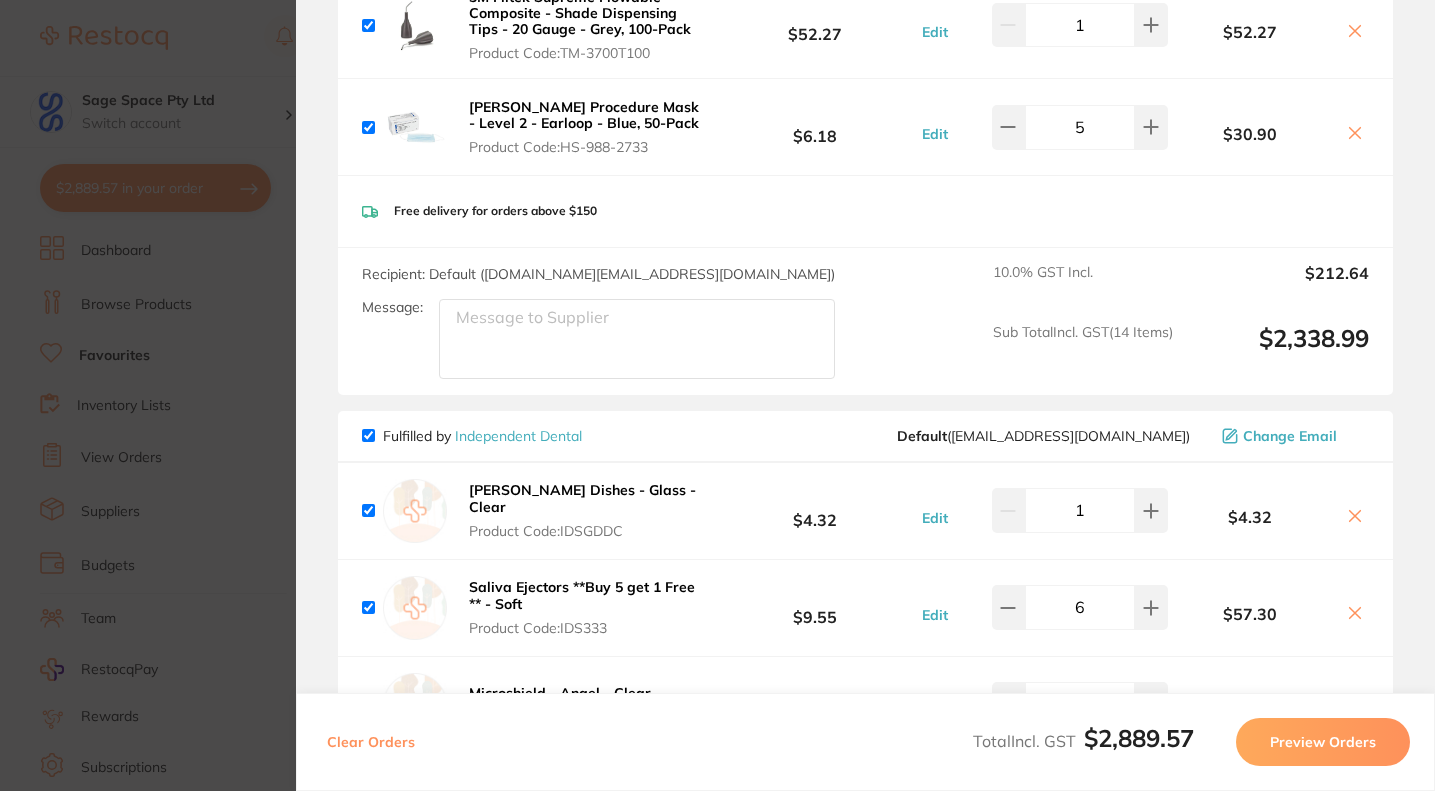 click on "Update RRP Set your pre negotiated price for this item. Item Agreed RRP (excl. GST) --   Update as new default RRP Update RRP Review Orders Your orders are being processed and we will notify you once we have placed the orders. You may close this window Back to Preview Orders [DATE] 11:25 [PERSON_NAME] # 84964 Independent Dental # 84966 Deliver To [PERSON_NAME] ( Sage Space Pty Ltd ) Ground Floor / [STREET_ADDRESS] 0286078559 [EMAIL_ADDRESS][DOMAIN_NAME] Select All Price Quantity Total Fulfilled by   [PERSON_NAME] Default ( [DOMAIN_NAME][EMAIL_ADDRESS][DOMAIN_NAME] ) Change Email   LIGNOSPAN 2% Special 1:80000 [MEDICAL_DATA] 2.2ml 2xBox 50   Product Code:  SP-4036-100     $210.91 Edit     1         $210.91   EMS Night Cleaner for AirFlow Units - 800ml Bottle   Product Code:  EMS-DV154     $30.45 Edit     1         $30.45   EMS AirFlow Plus Powder - 400g Aluminum Bottles, 1-Pack   Product Code:  EMS-DV082Z   $203.64   $190.90 Edit     2         $381.80   Adec ICX Tablets for 2L Bottle, 50-Pack" at bounding box center [717, 395] 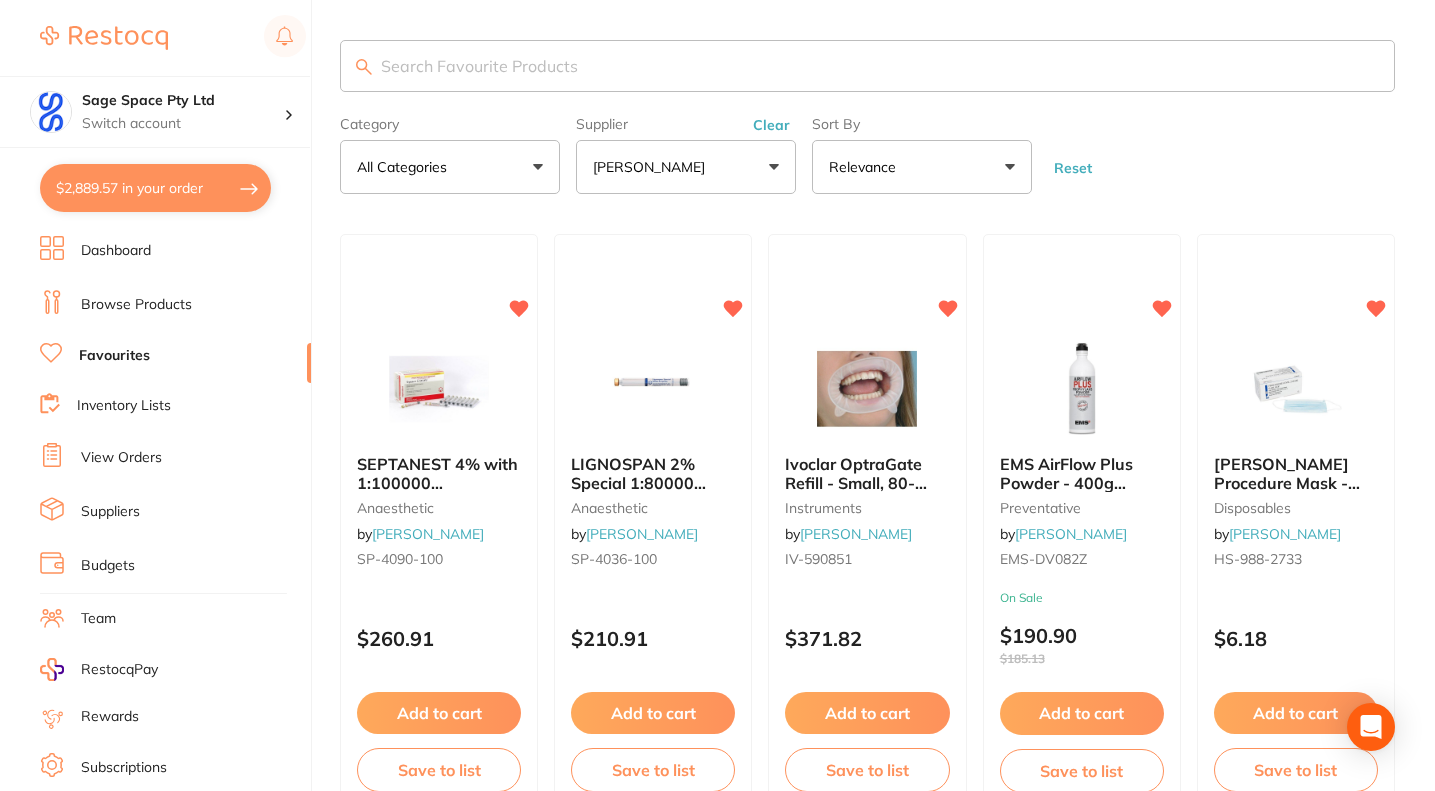 click at bounding box center (867, 66) 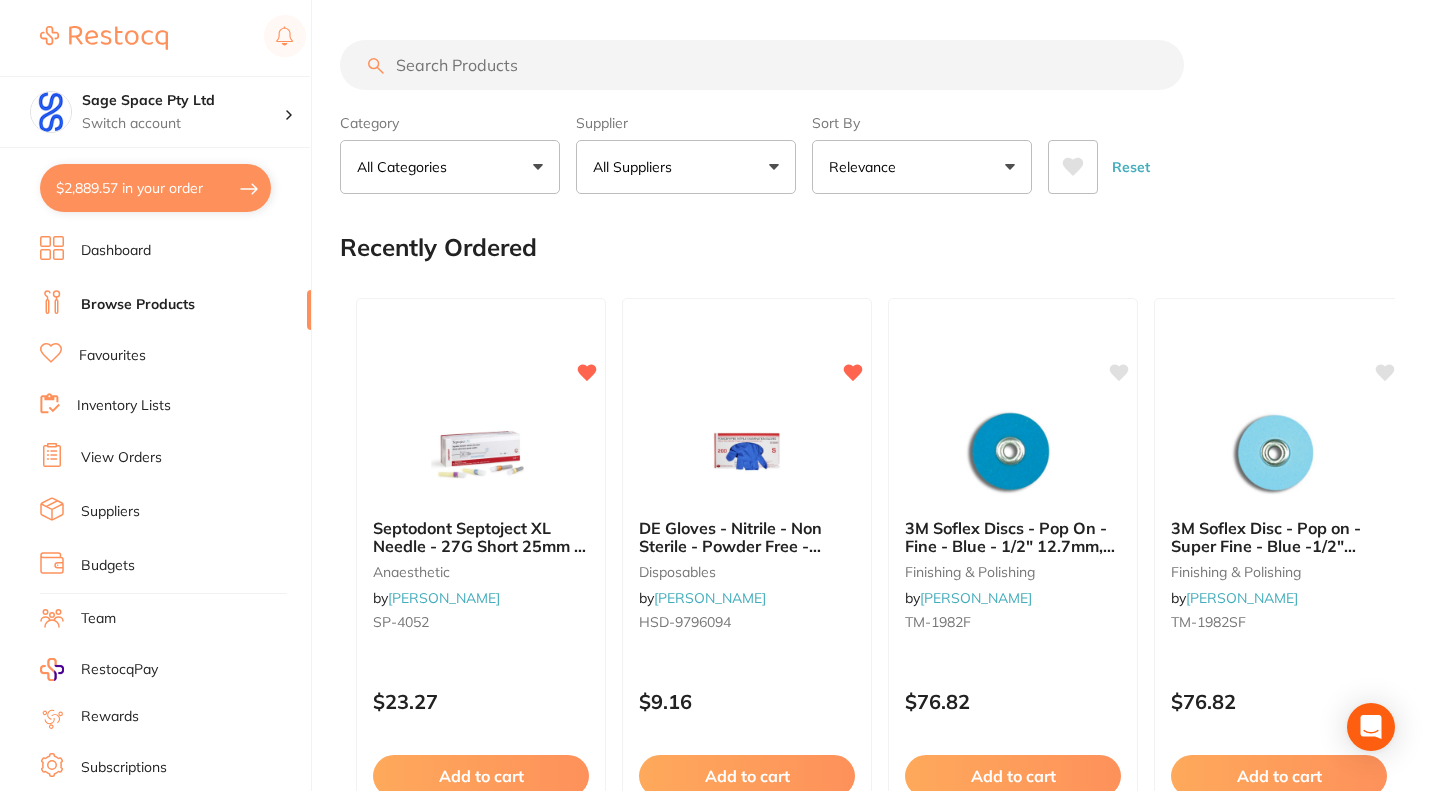 paste on "IDSSP" 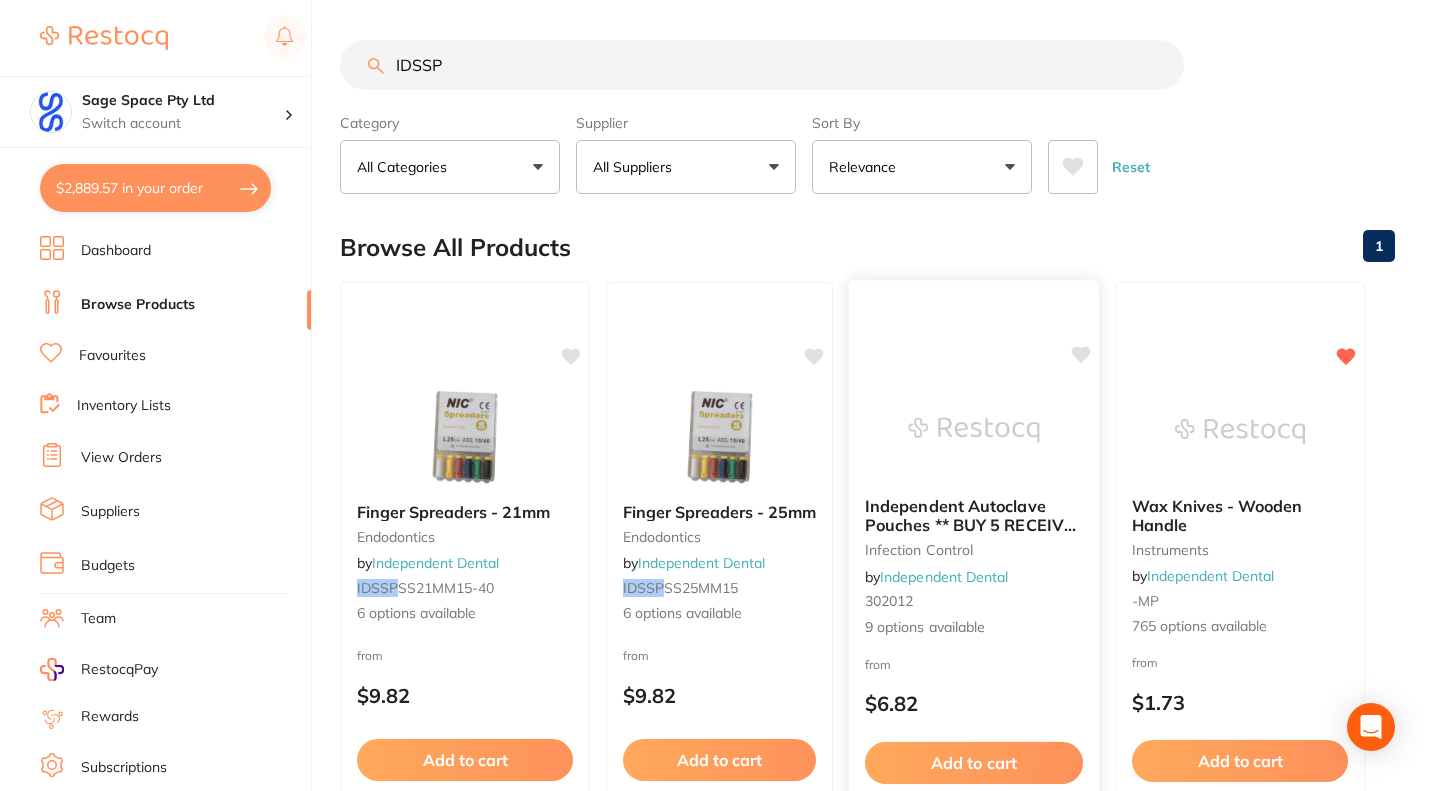 type on "IDSSP" 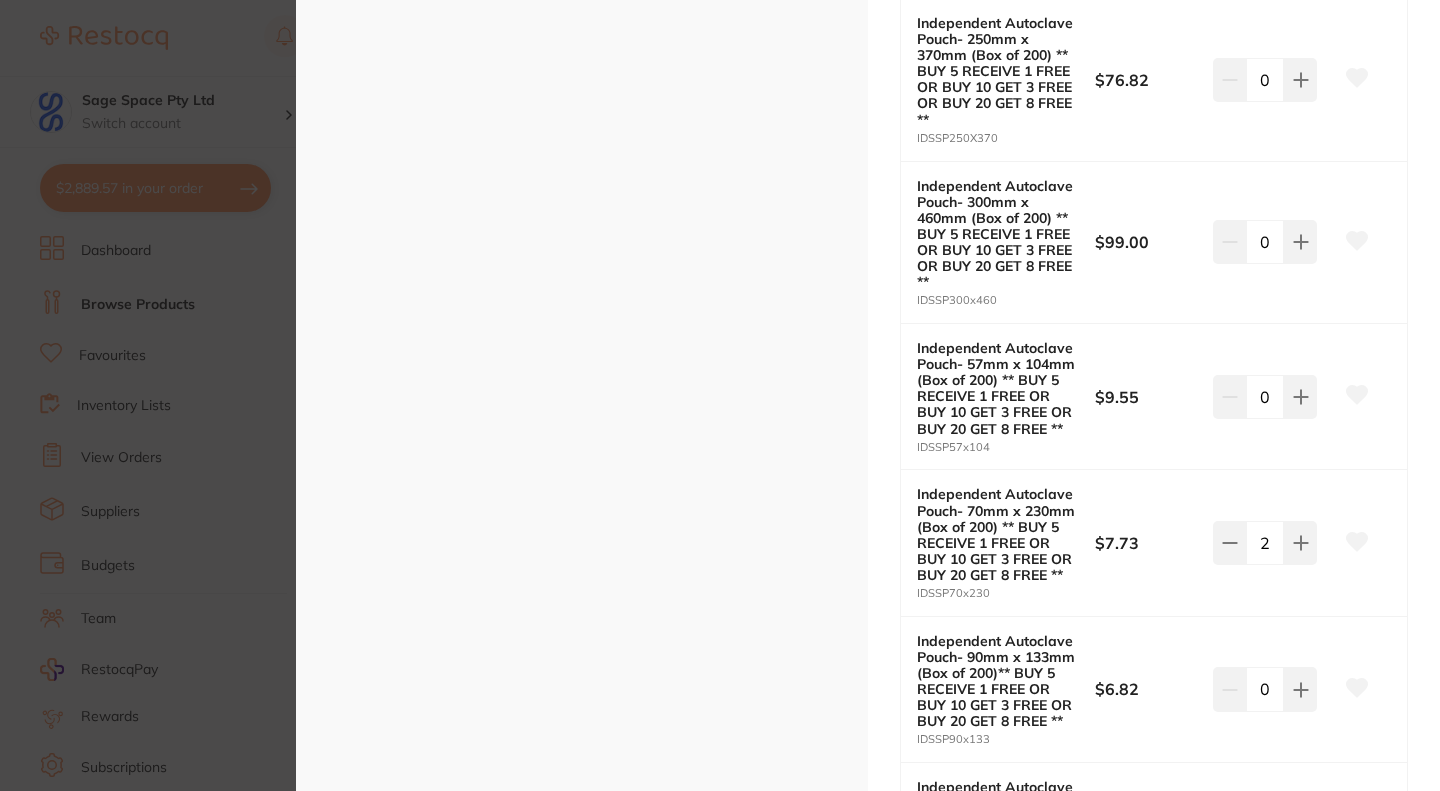 scroll, scrollTop: 1100, scrollLeft: 0, axis: vertical 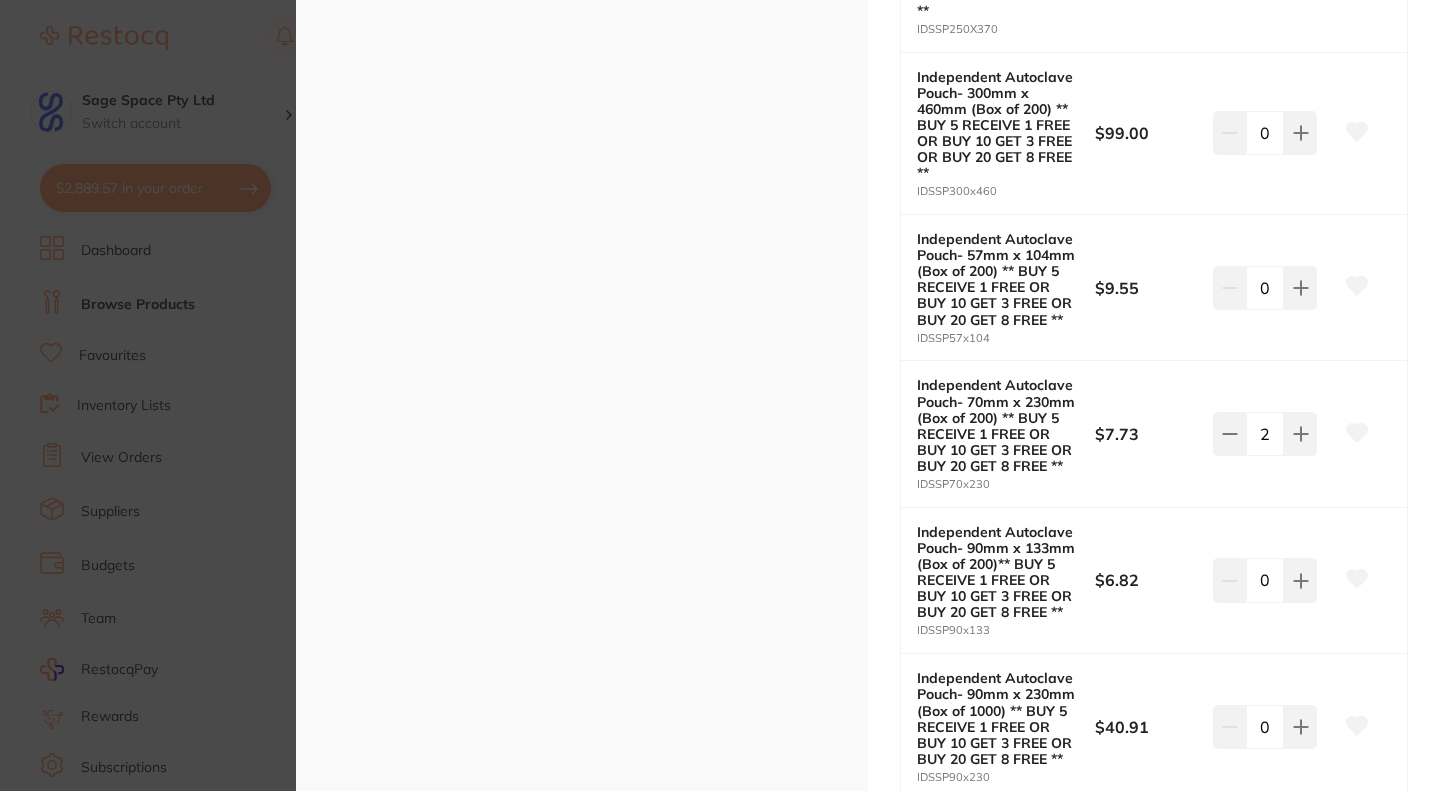click 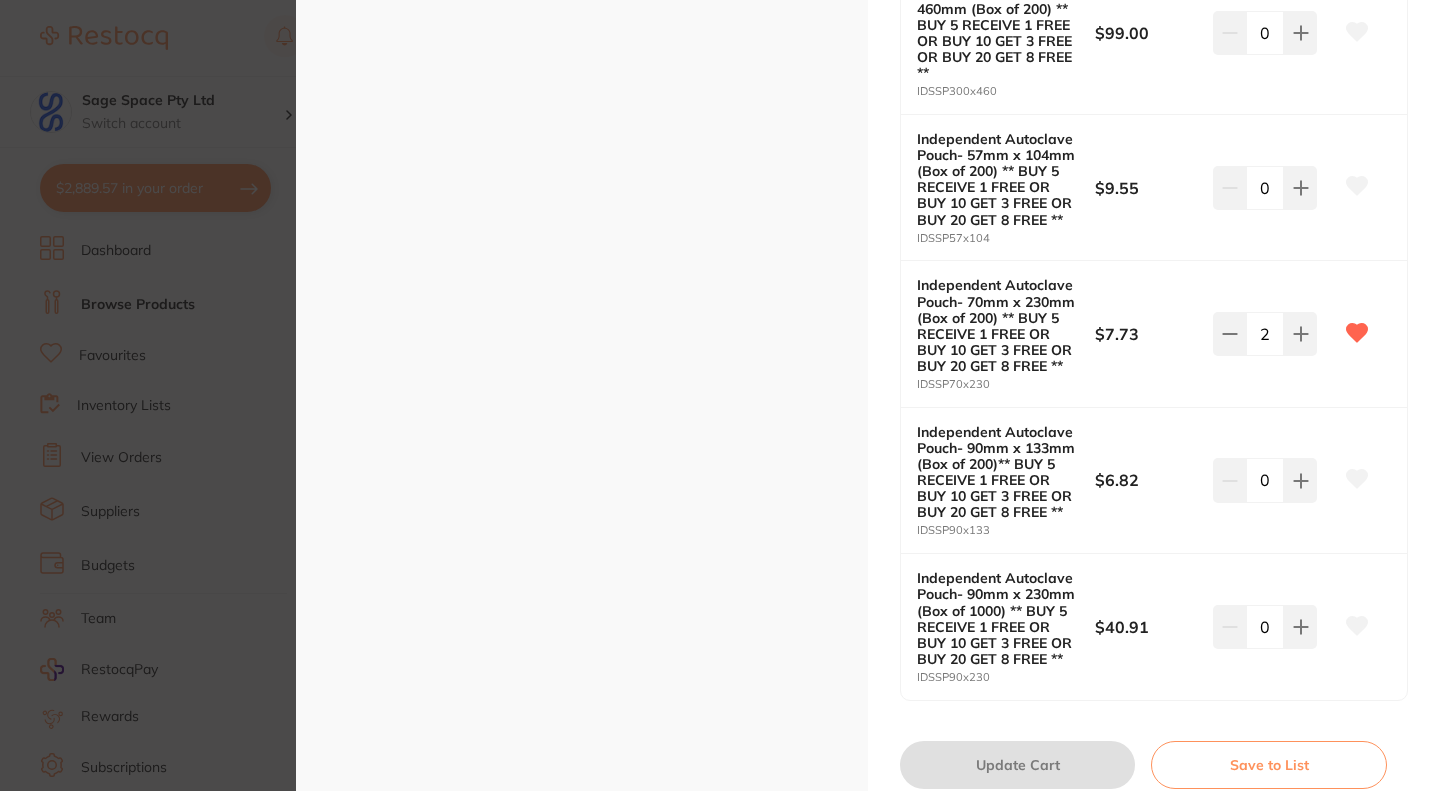 scroll, scrollTop: 1300, scrollLeft: 0, axis: vertical 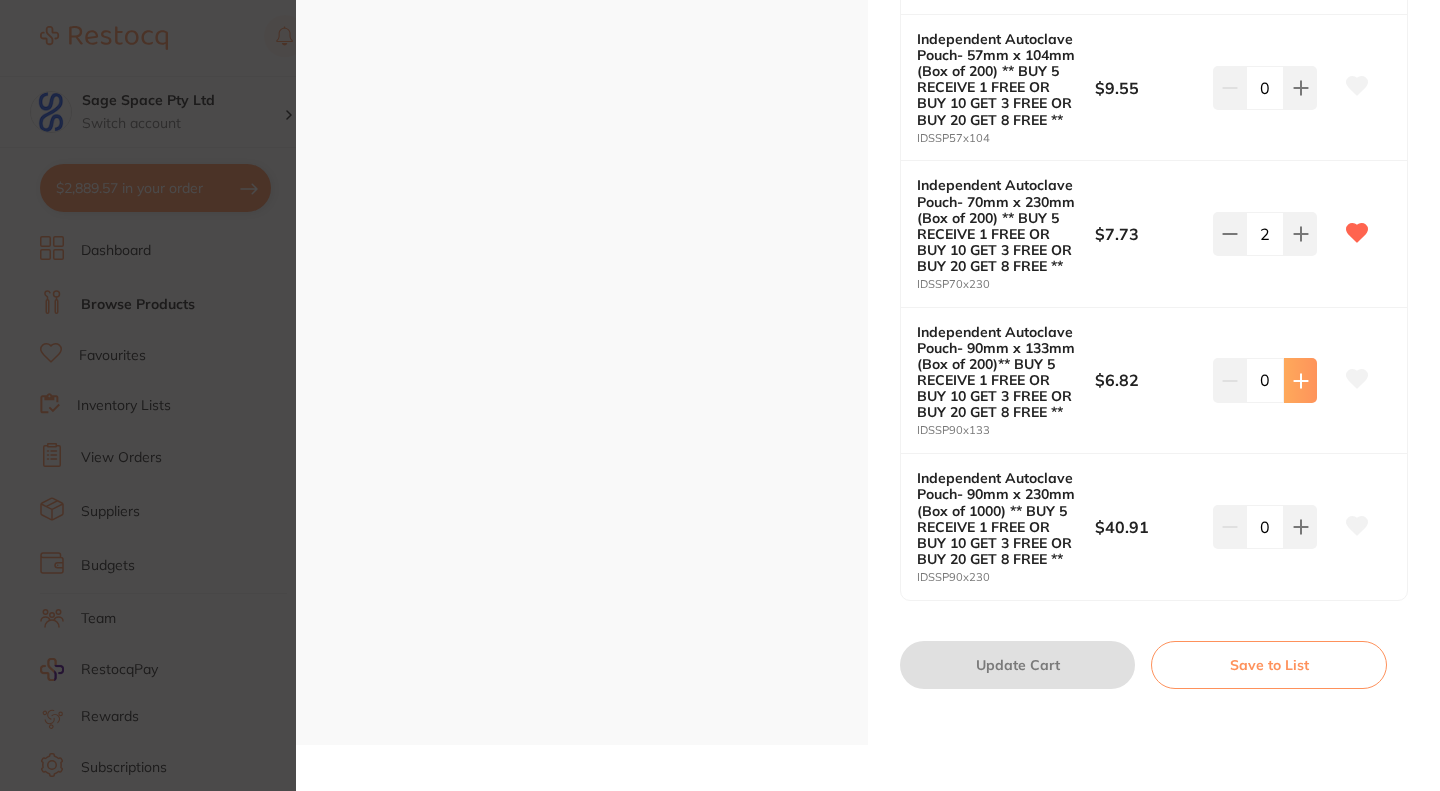 click 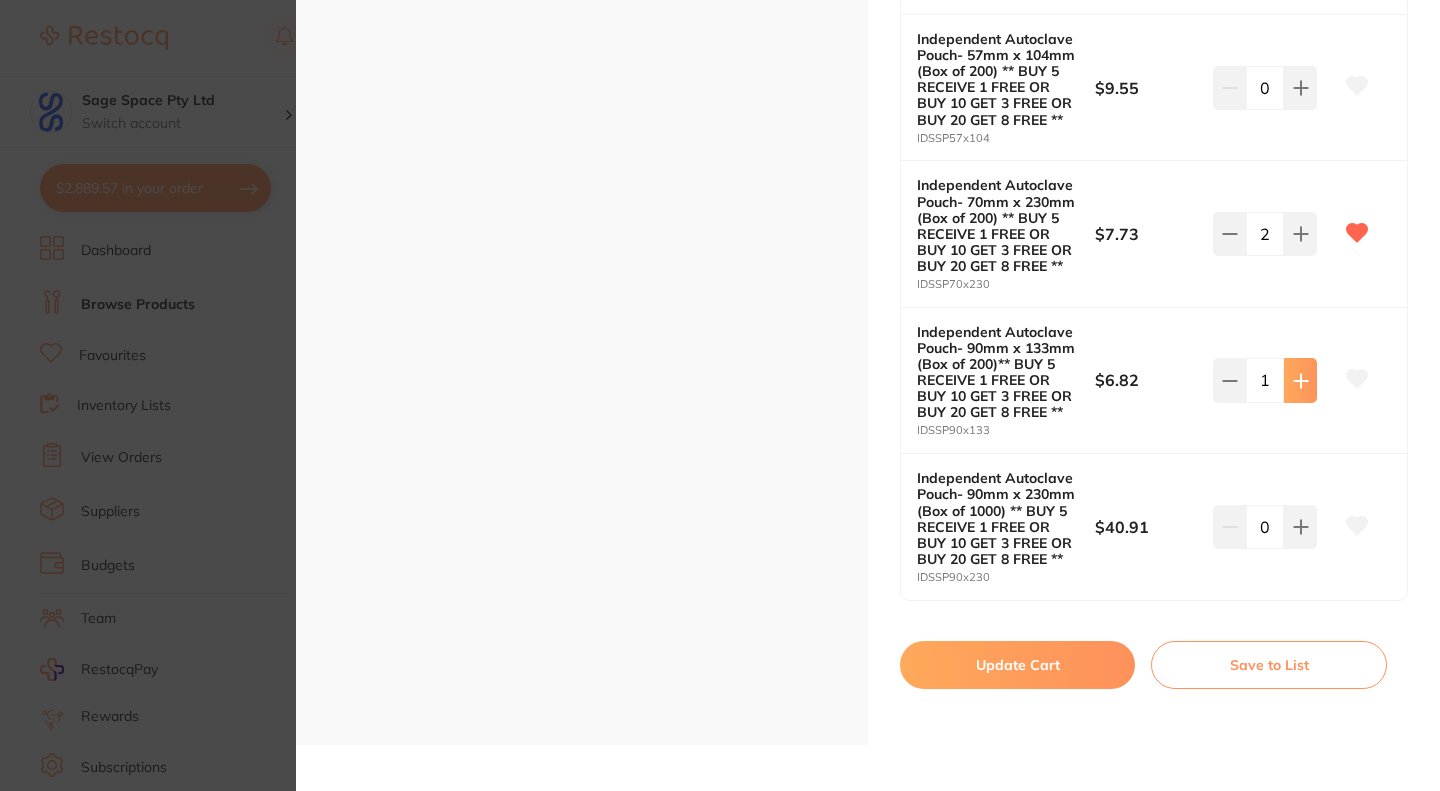 click 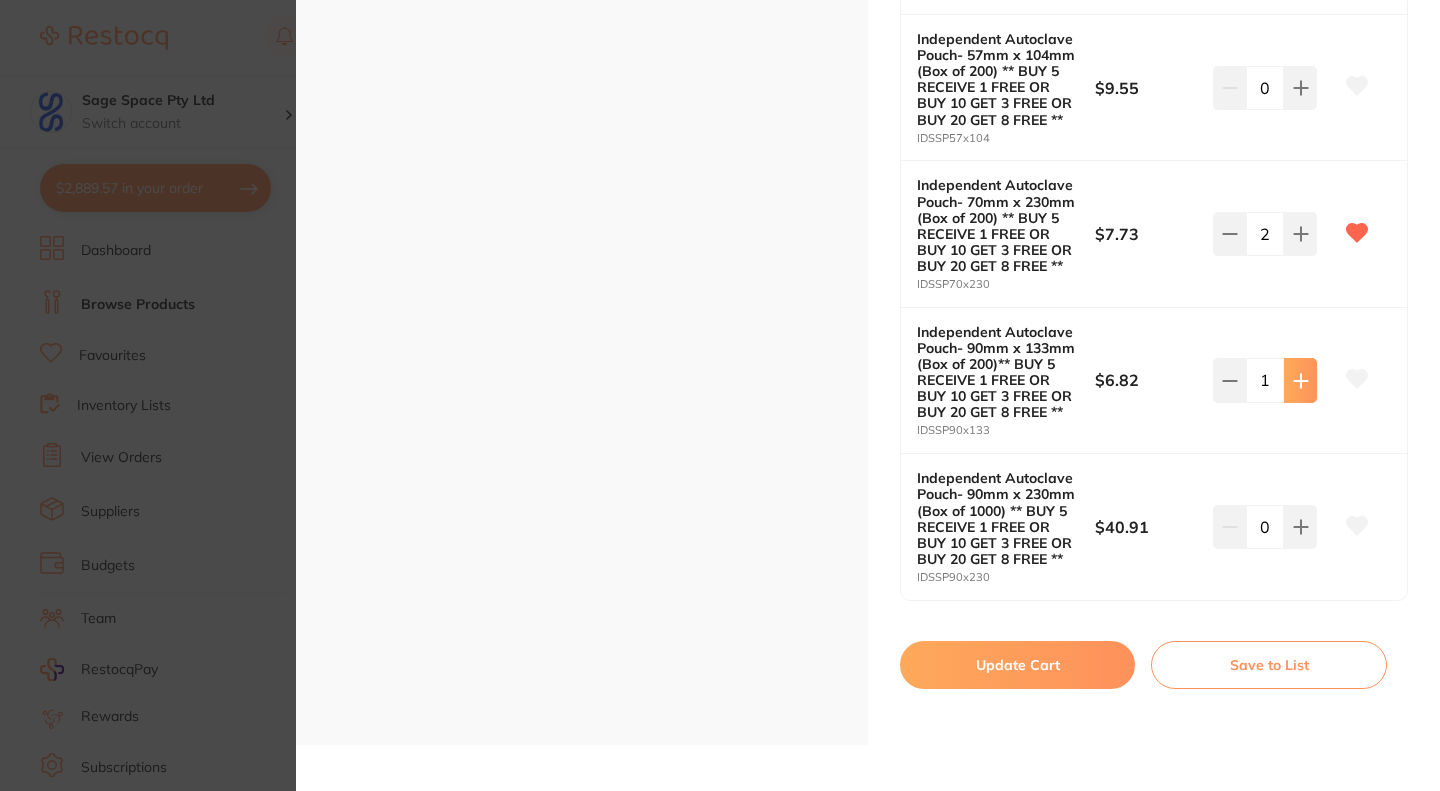 type on "2" 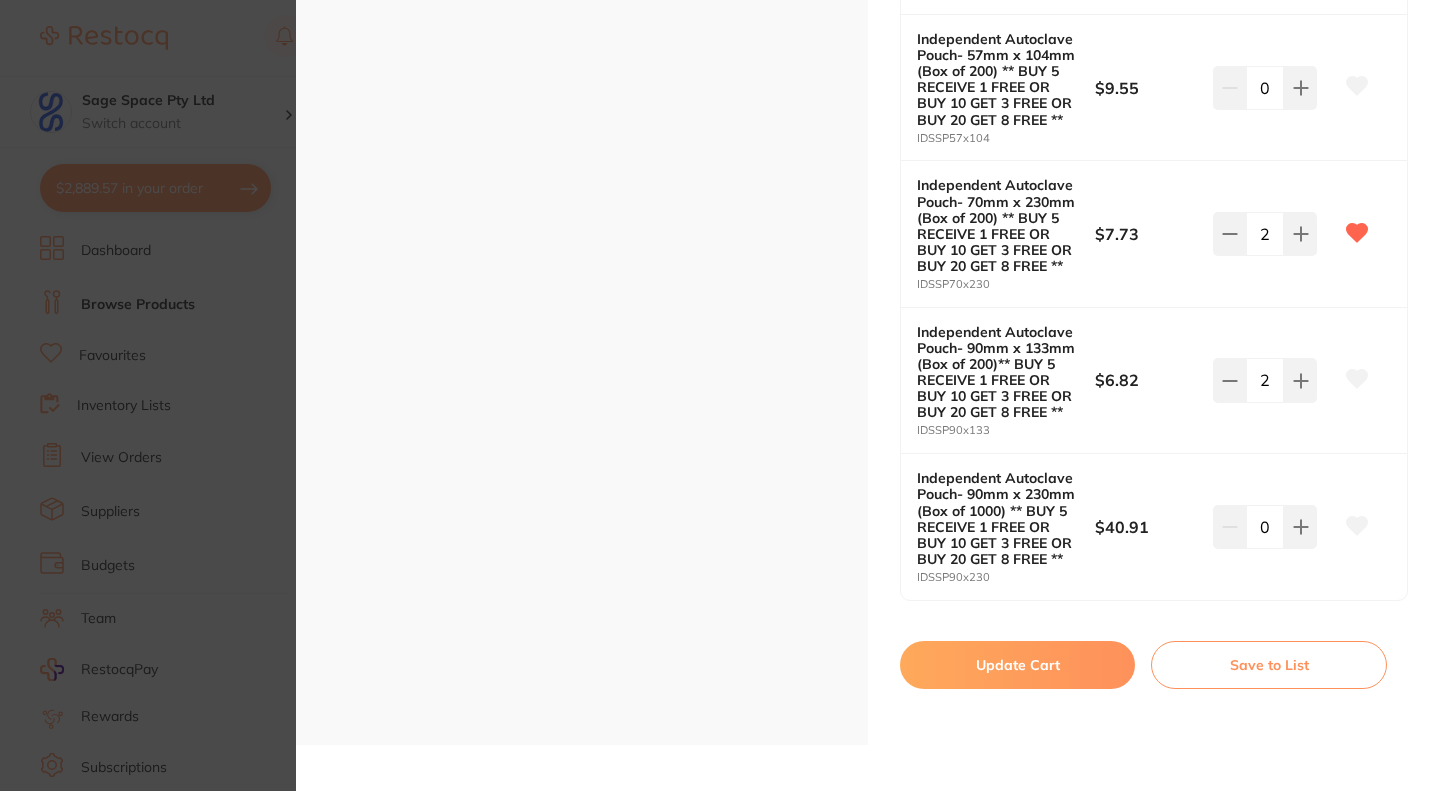 click 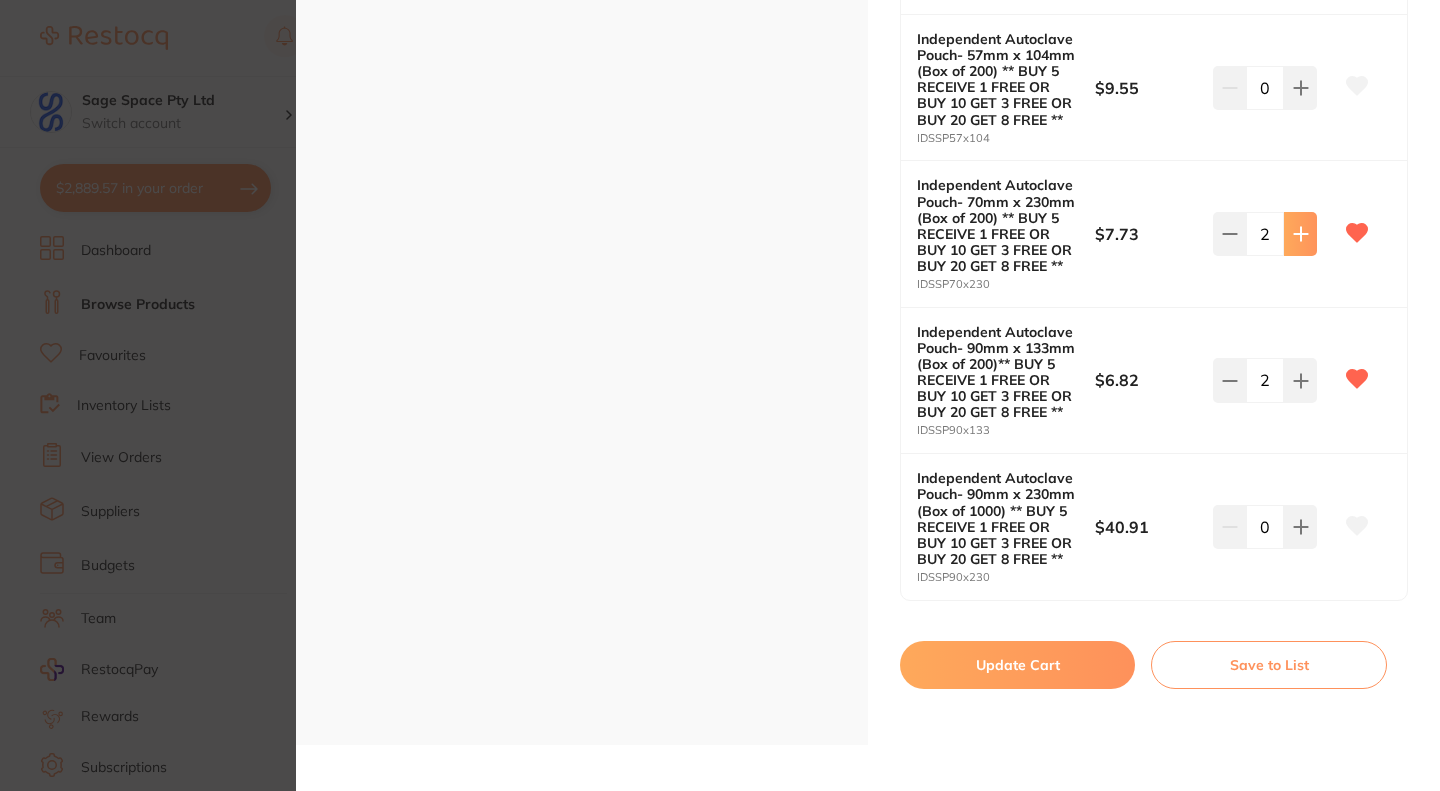 click 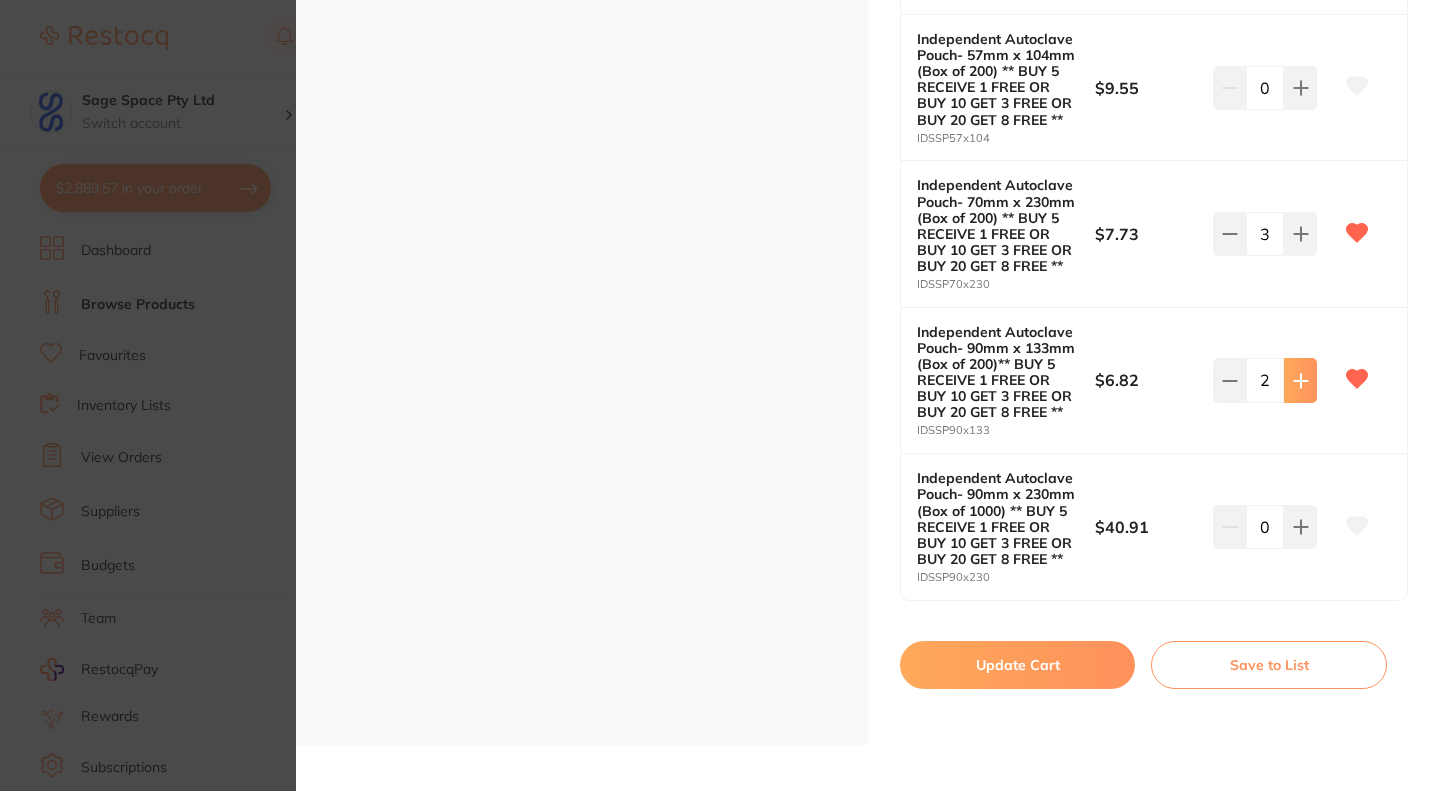 click 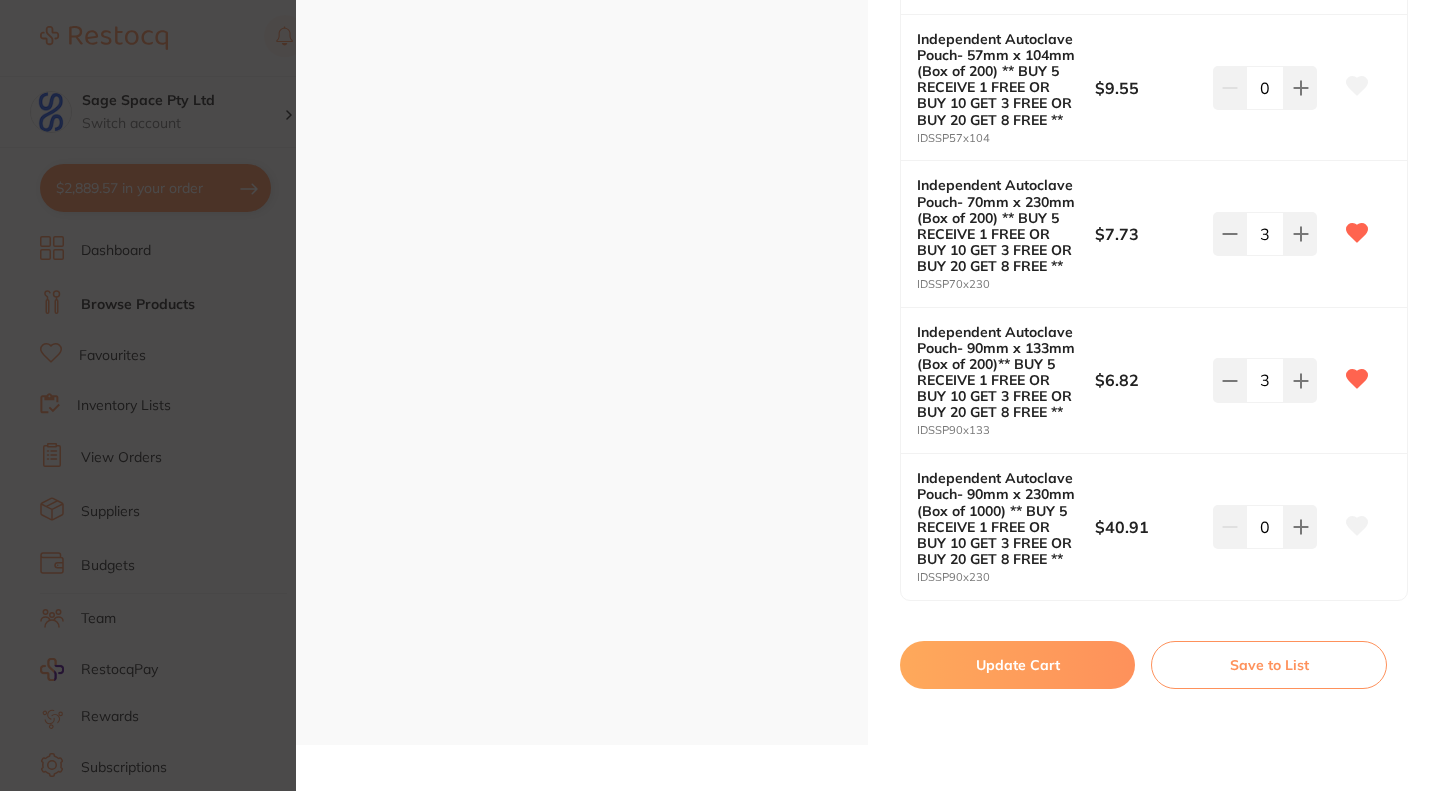 click on "Update Cart" at bounding box center [1017, 665] 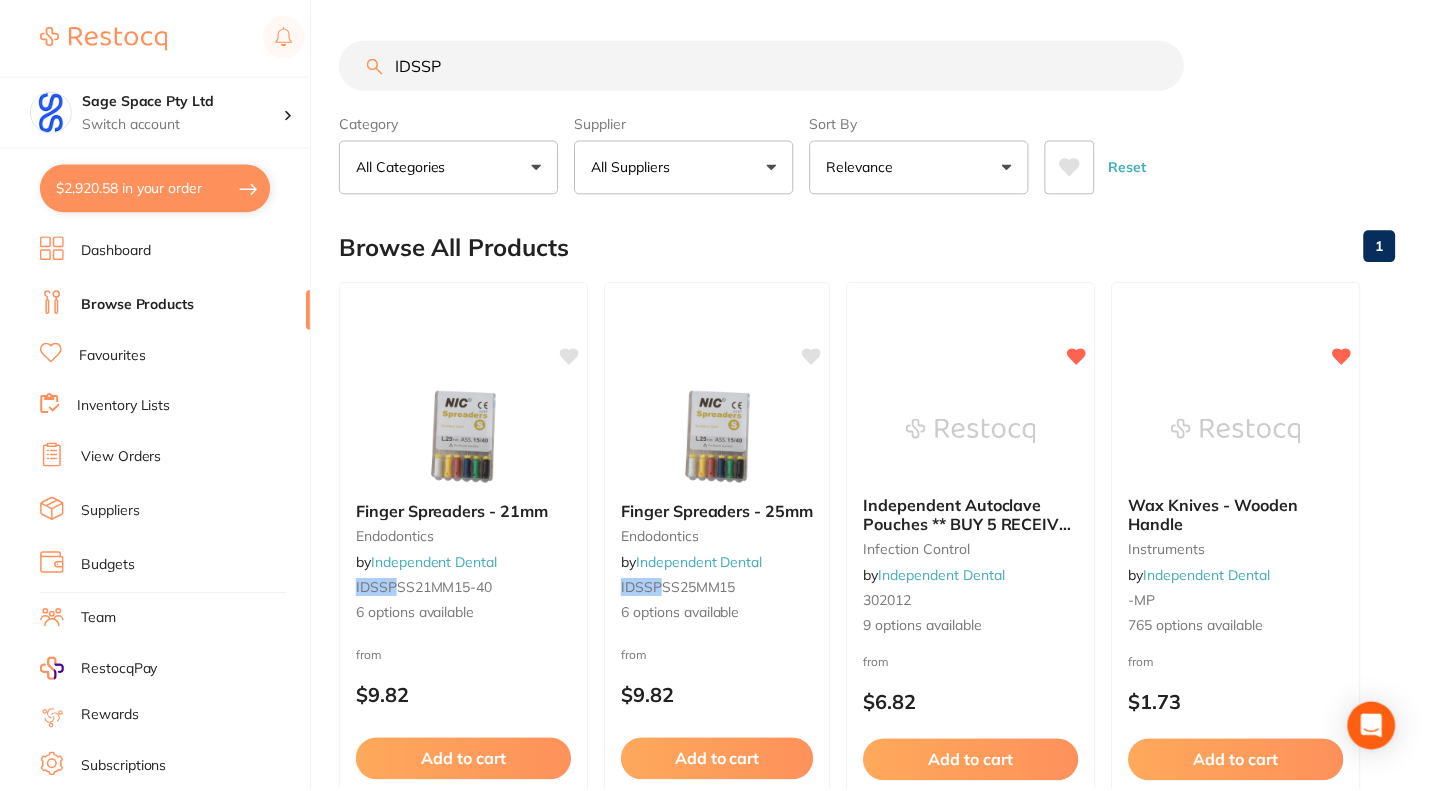scroll, scrollTop: 0, scrollLeft: 0, axis: both 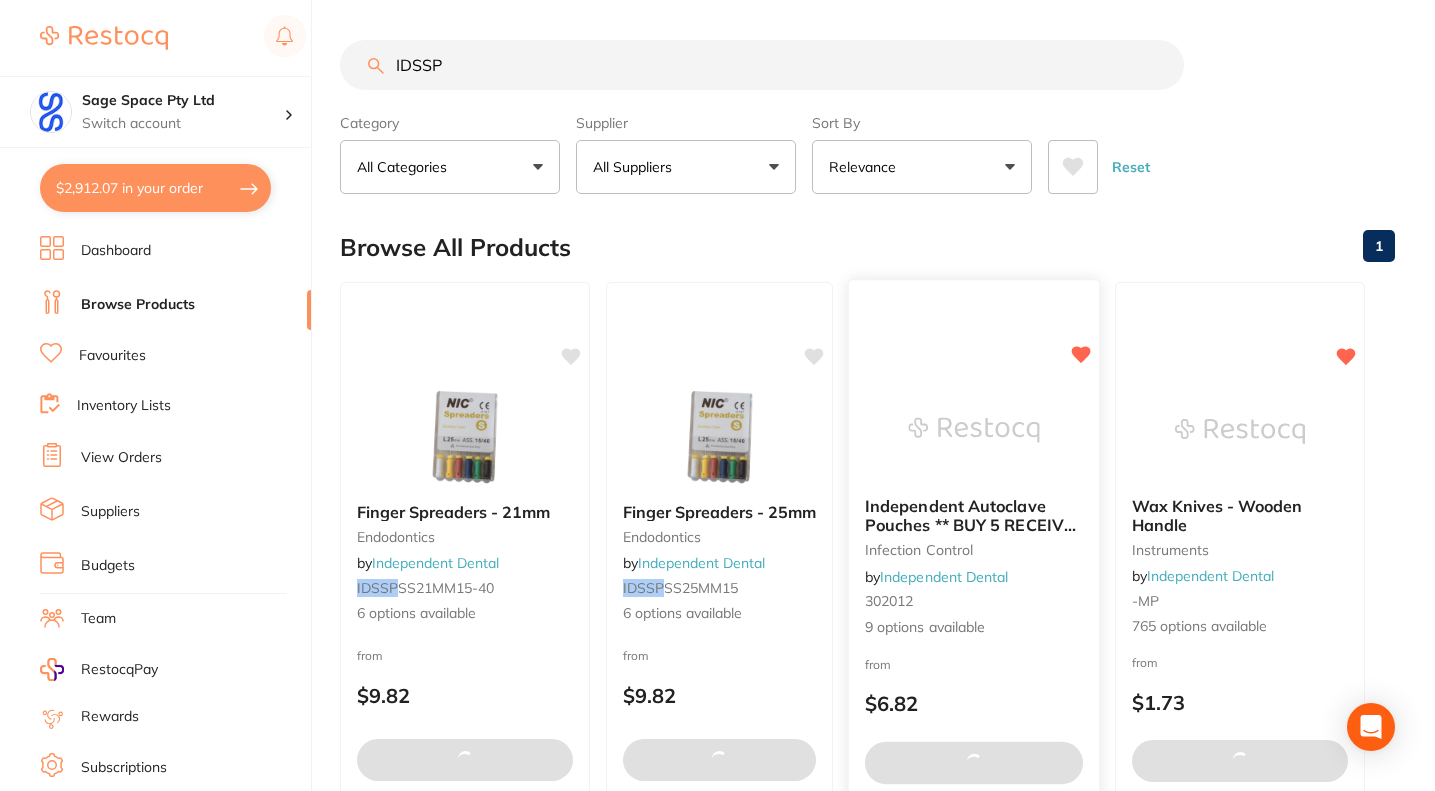 type on "3" 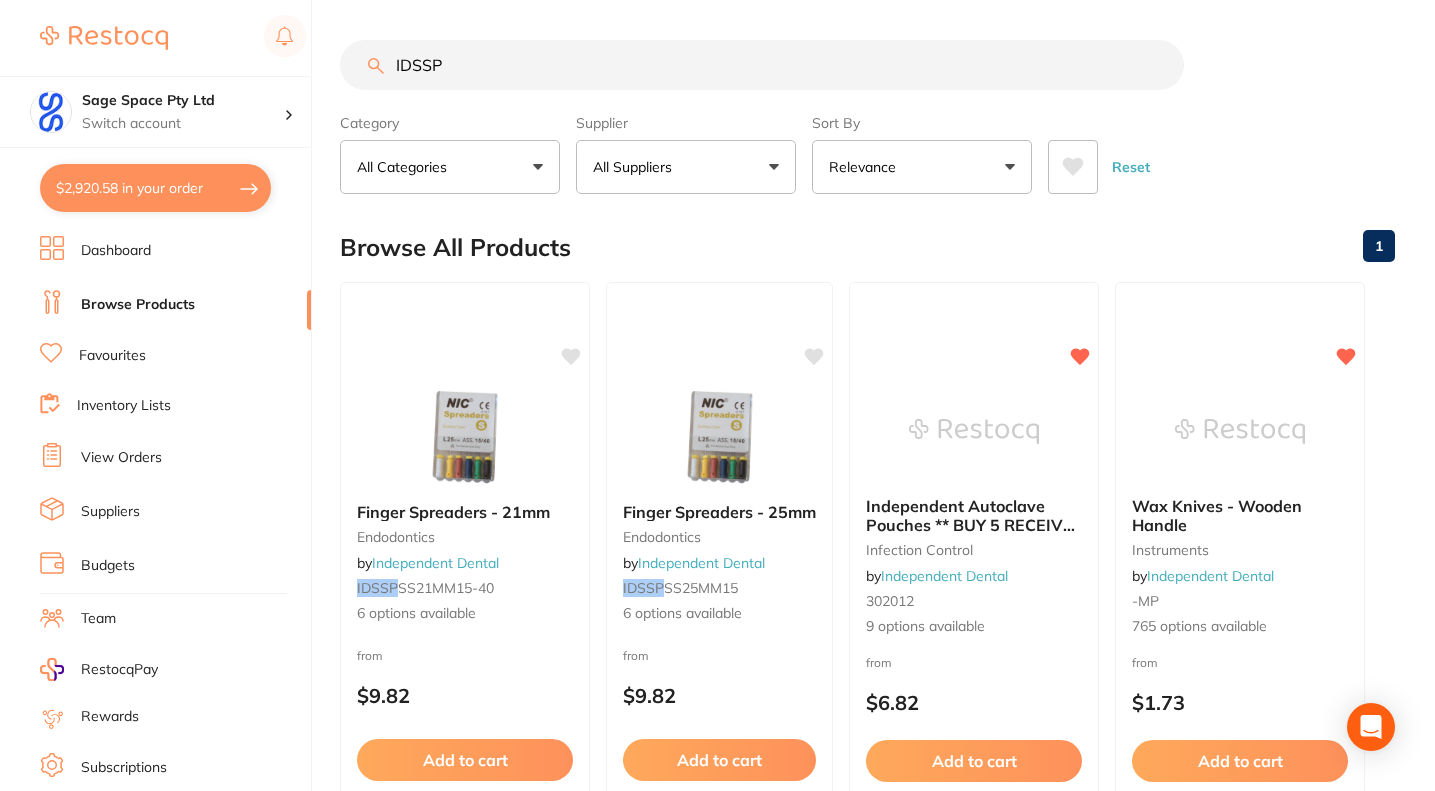 click on "$2,920.58   in your order" at bounding box center (155, 188) 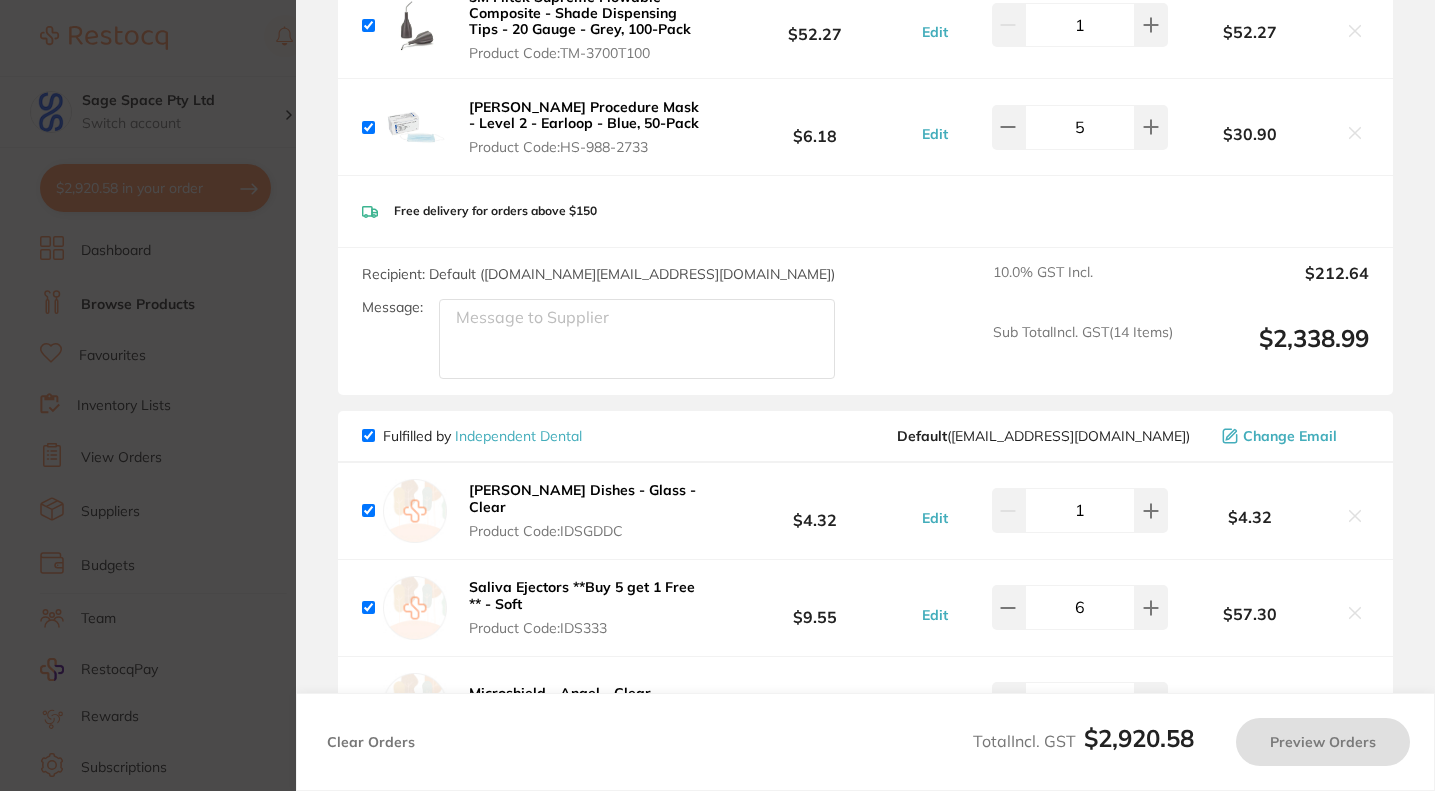 checkbox on "true" 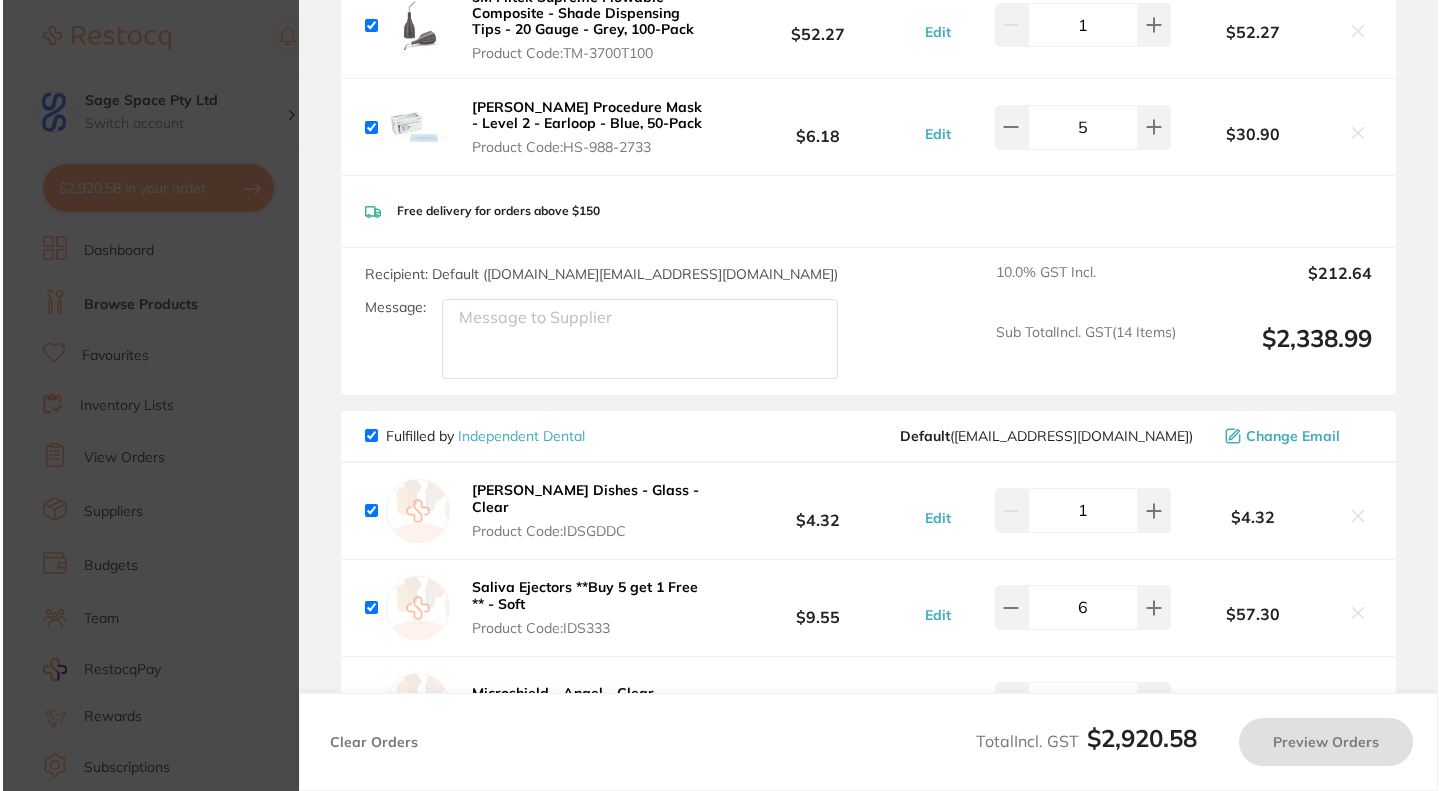 scroll, scrollTop: 0, scrollLeft: 0, axis: both 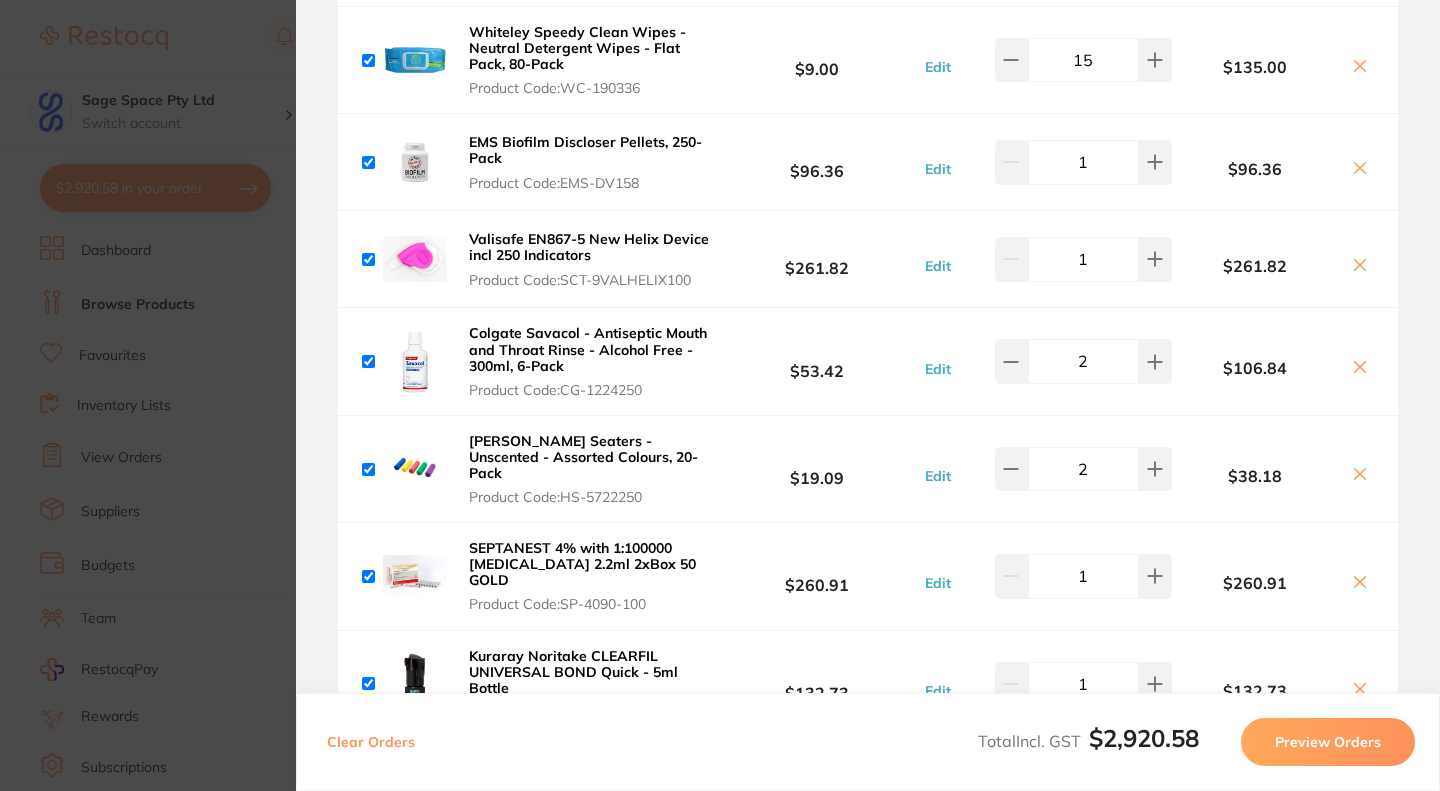 click on "Valisafe EN867-5 New Helix Device incl 250 Indicators" at bounding box center [589, 247] 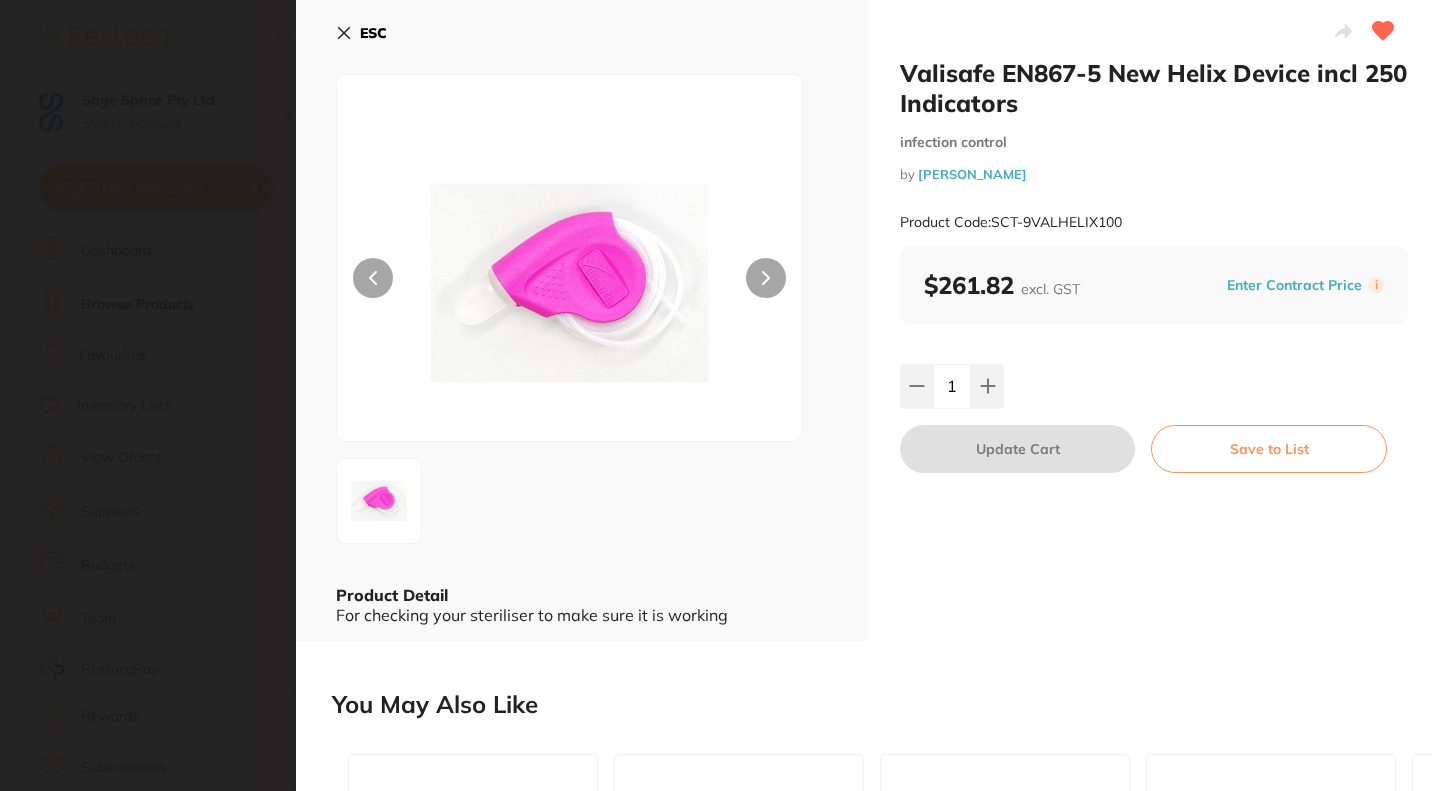 click on "ESC" at bounding box center (361, 33) 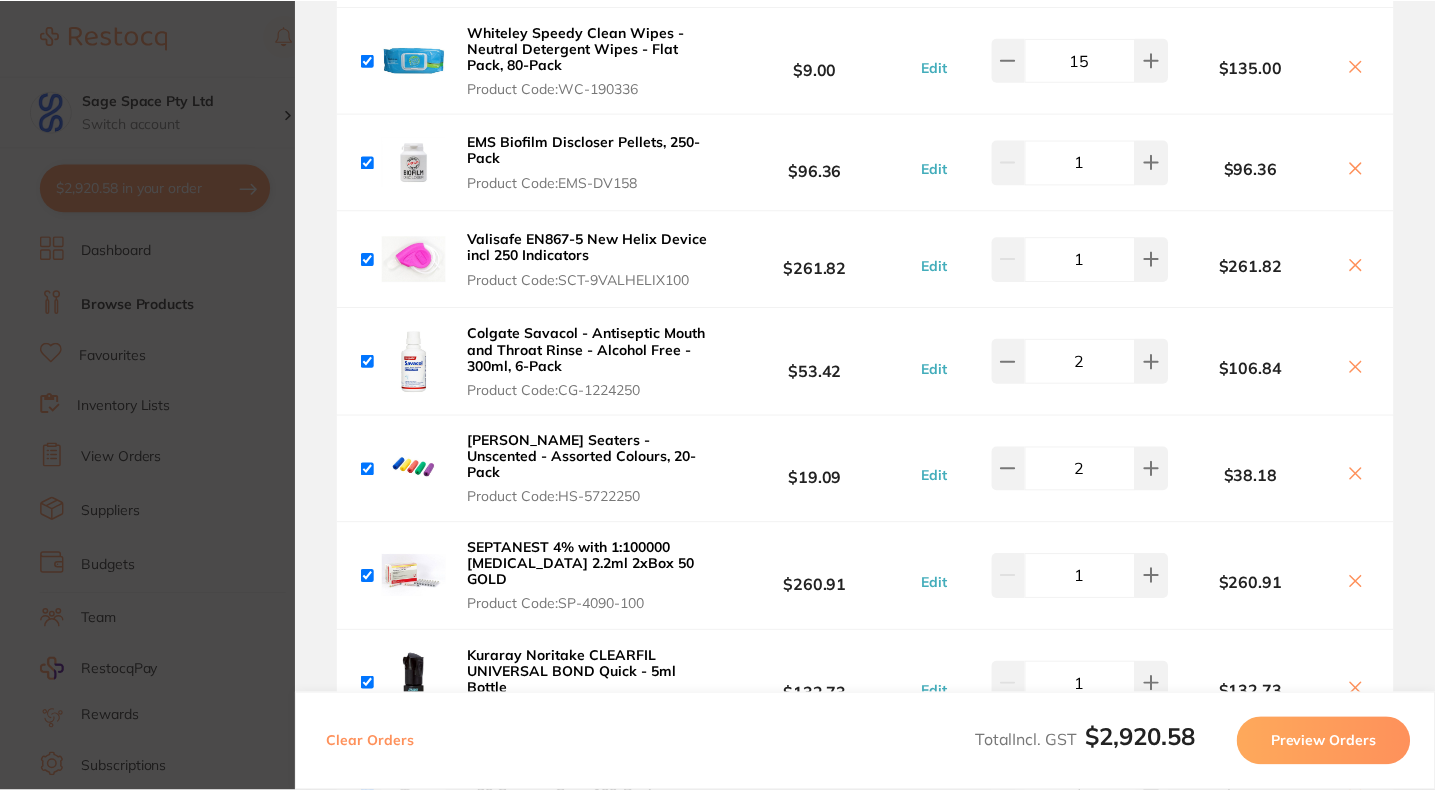 scroll, scrollTop: 0, scrollLeft: 0, axis: both 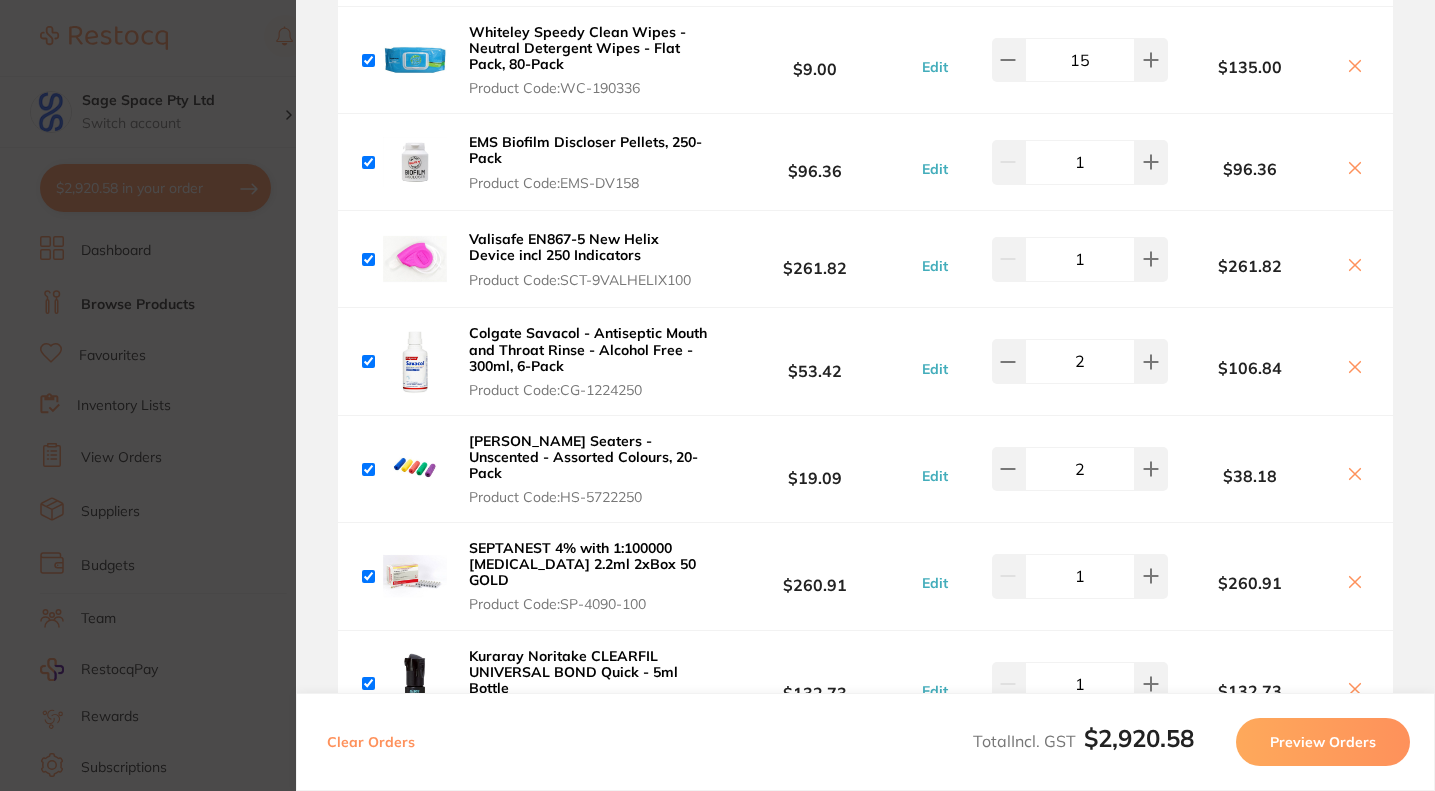 click 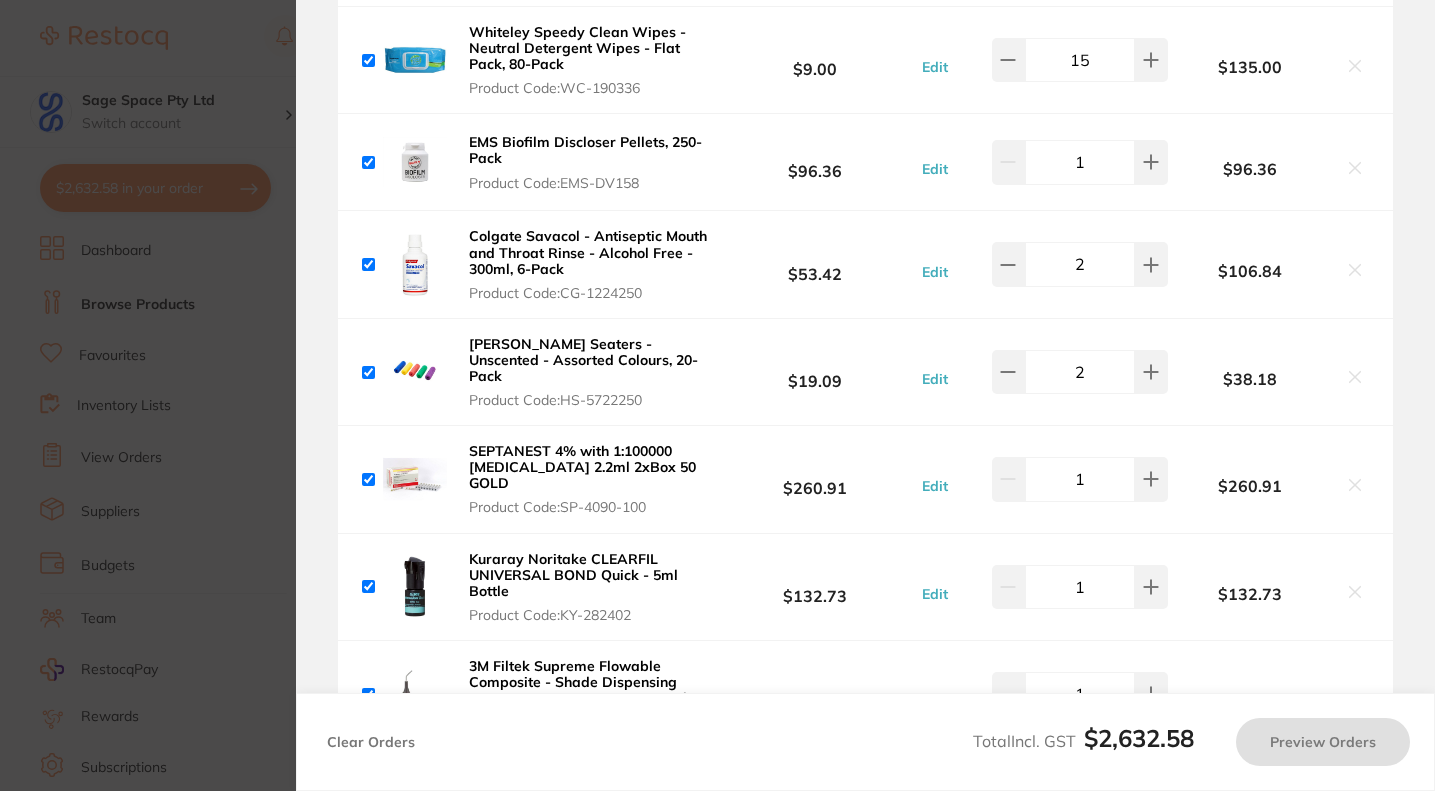 checkbox on "true" 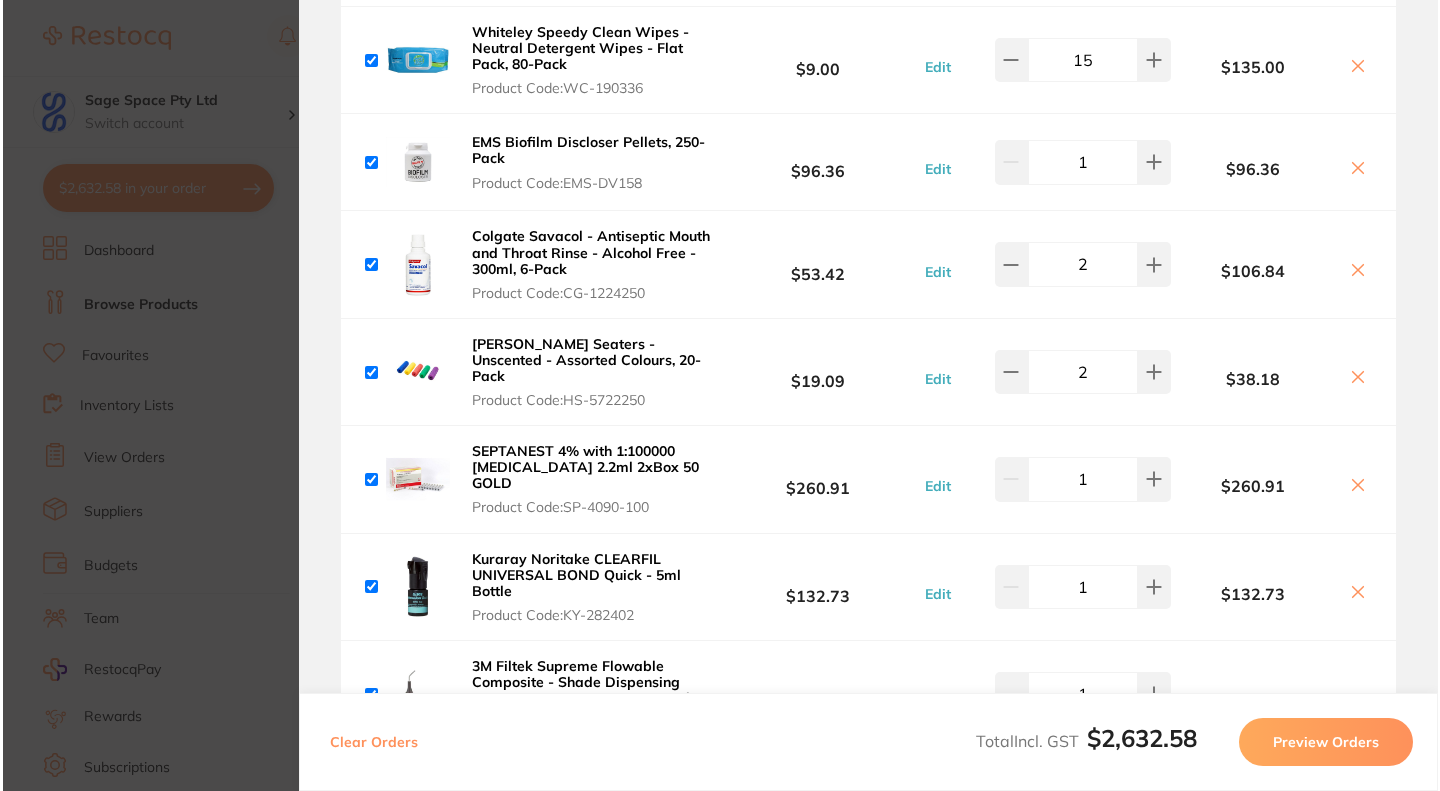 scroll, scrollTop: 0, scrollLeft: 0, axis: both 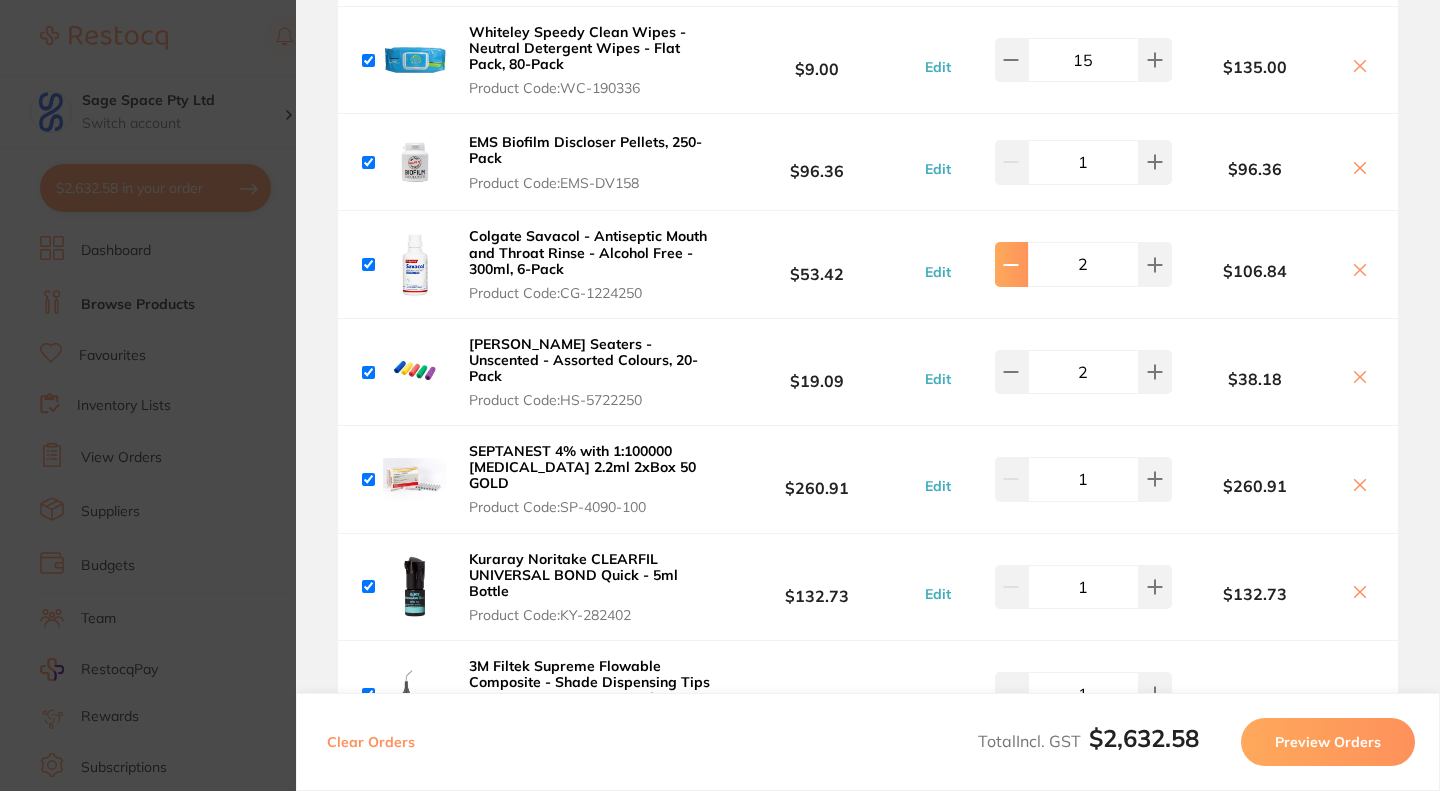 click 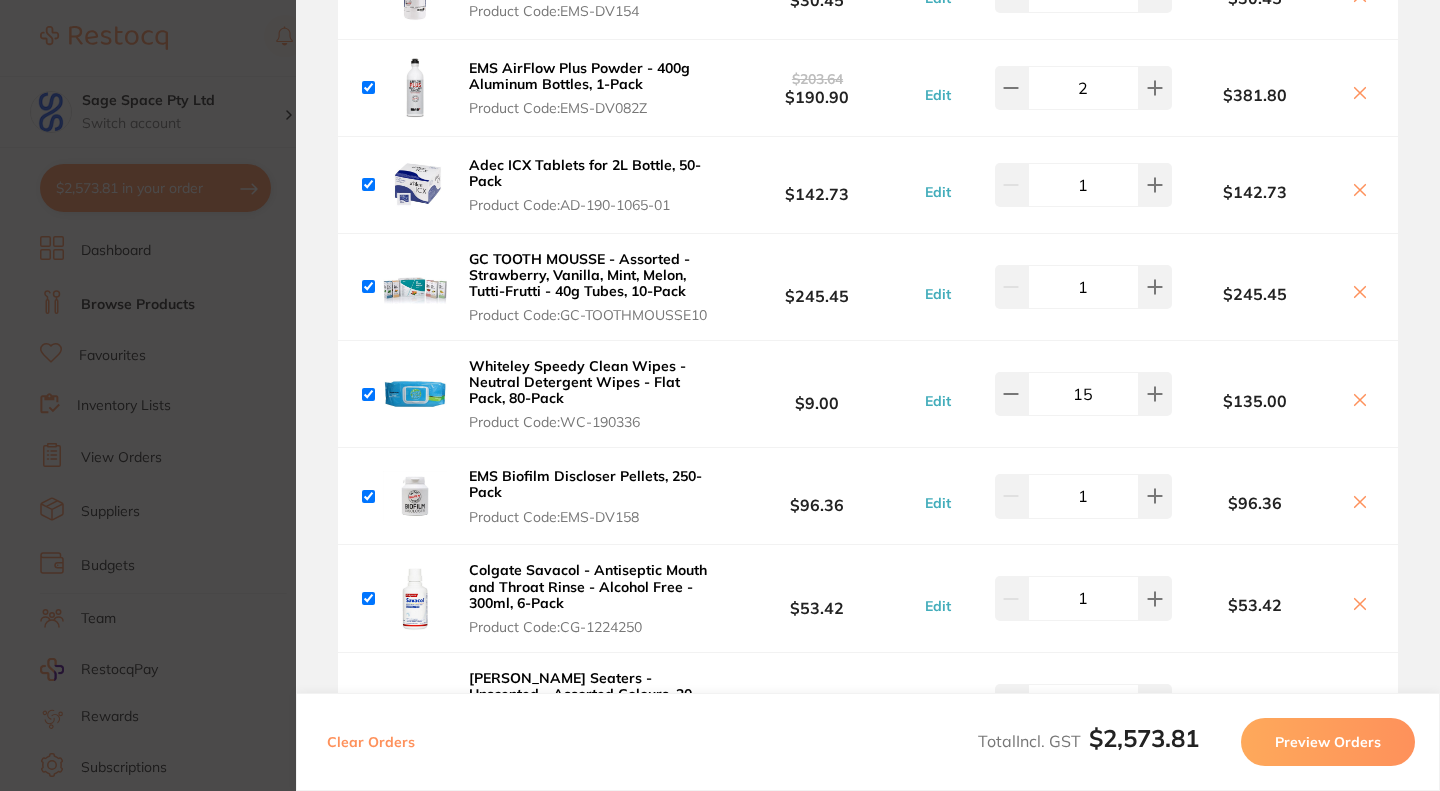 scroll, scrollTop: 200, scrollLeft: 0, axis: vertical 